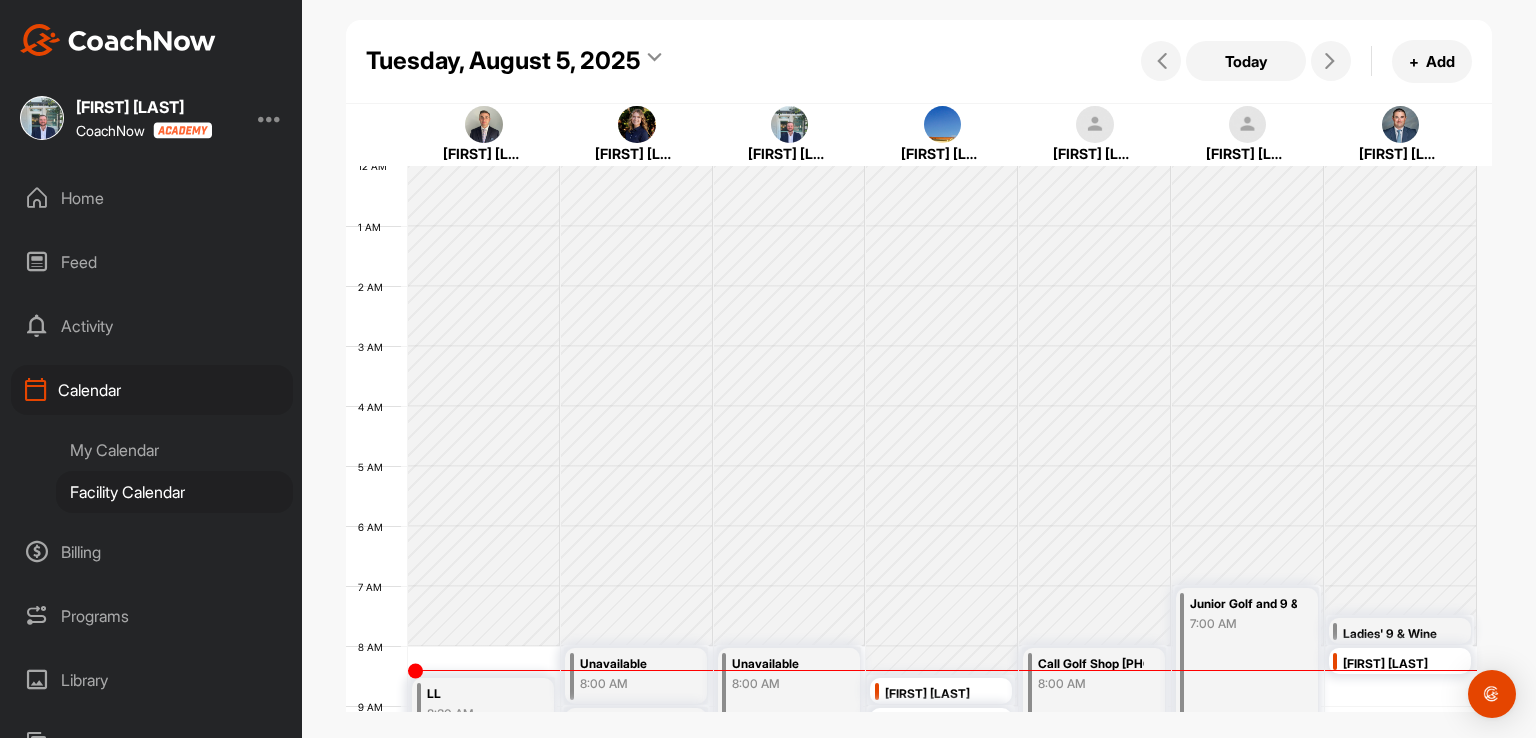 scroll, scrollTop: 0, scrollLeft: 0, axis: both 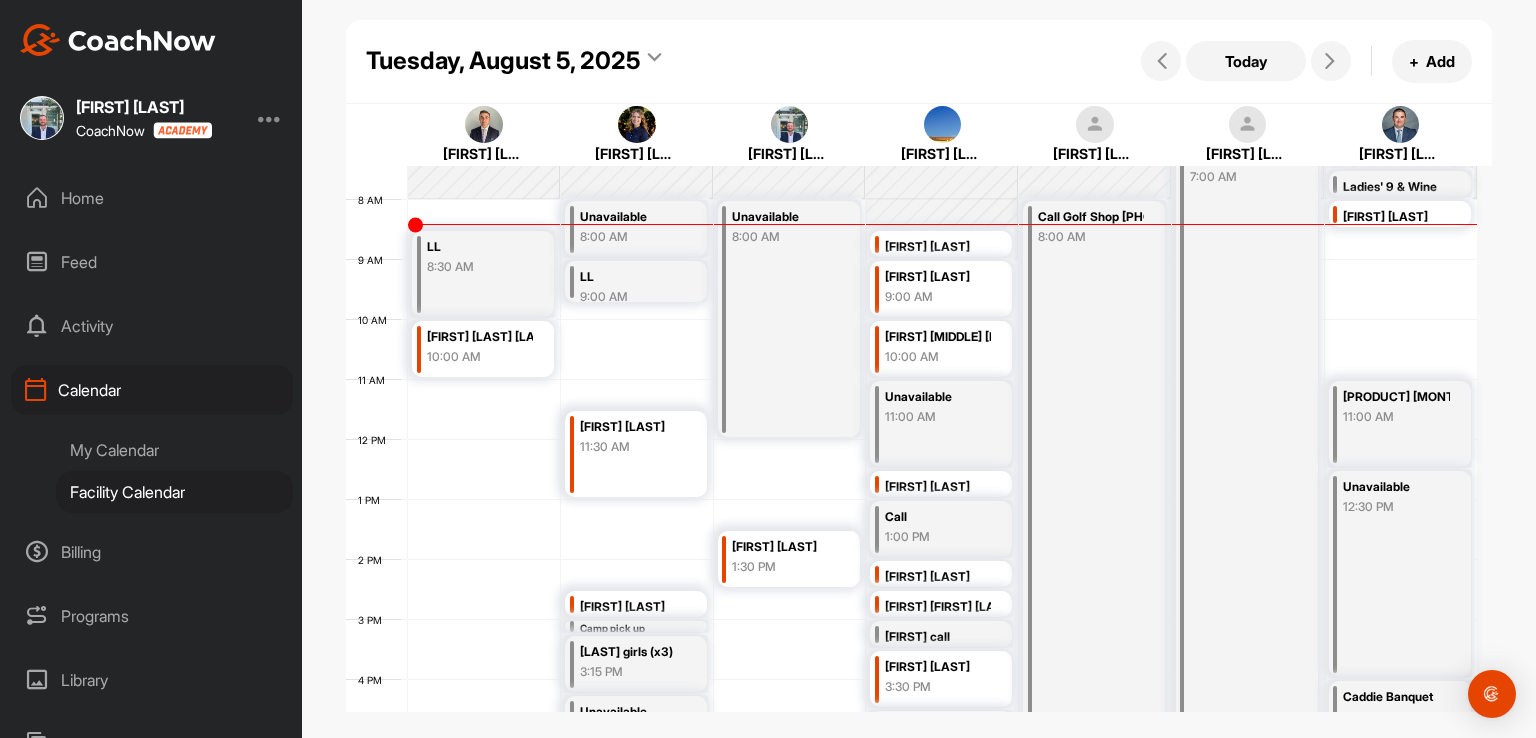 click on "1:30 PM" at bounding box center [785, 567] 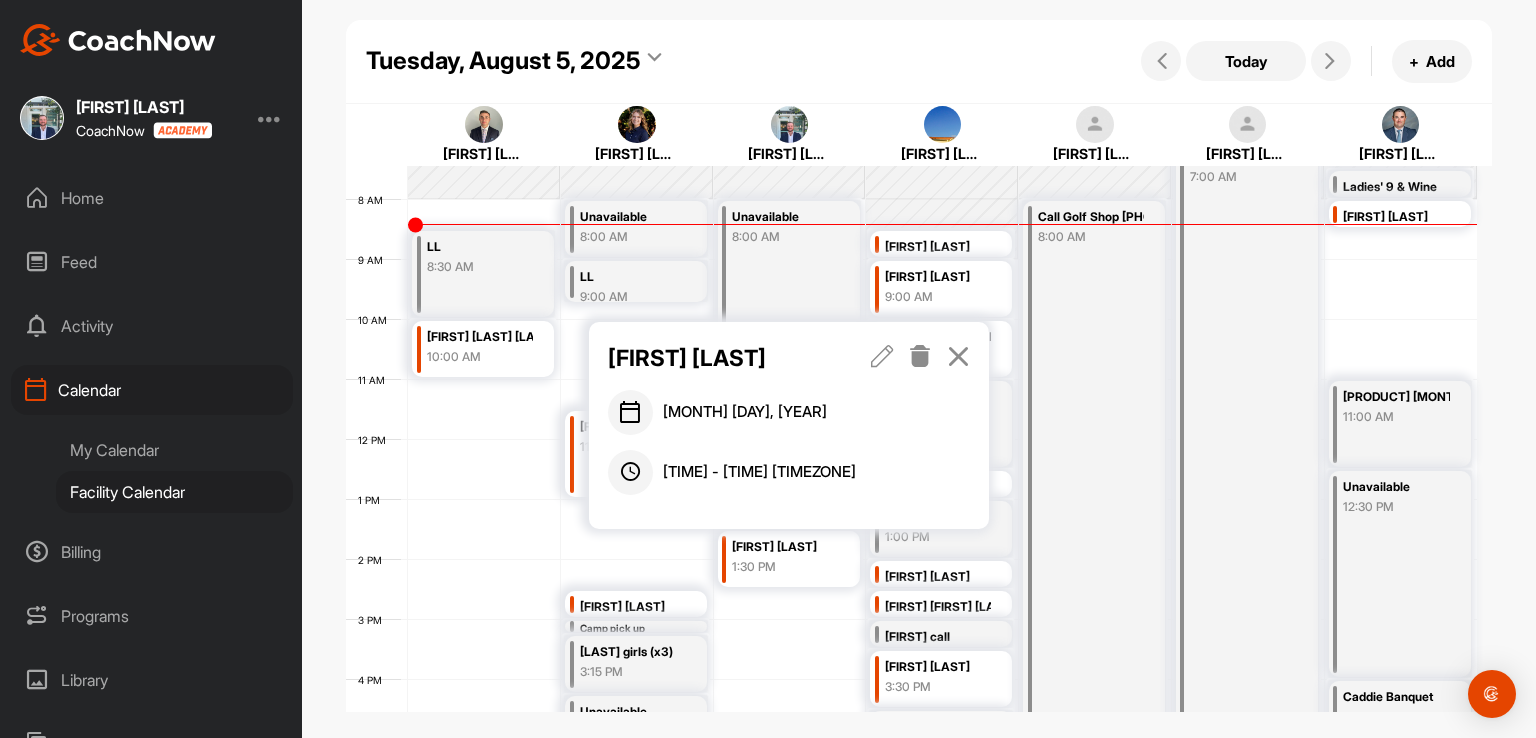 click at bounding box center [958, 356] 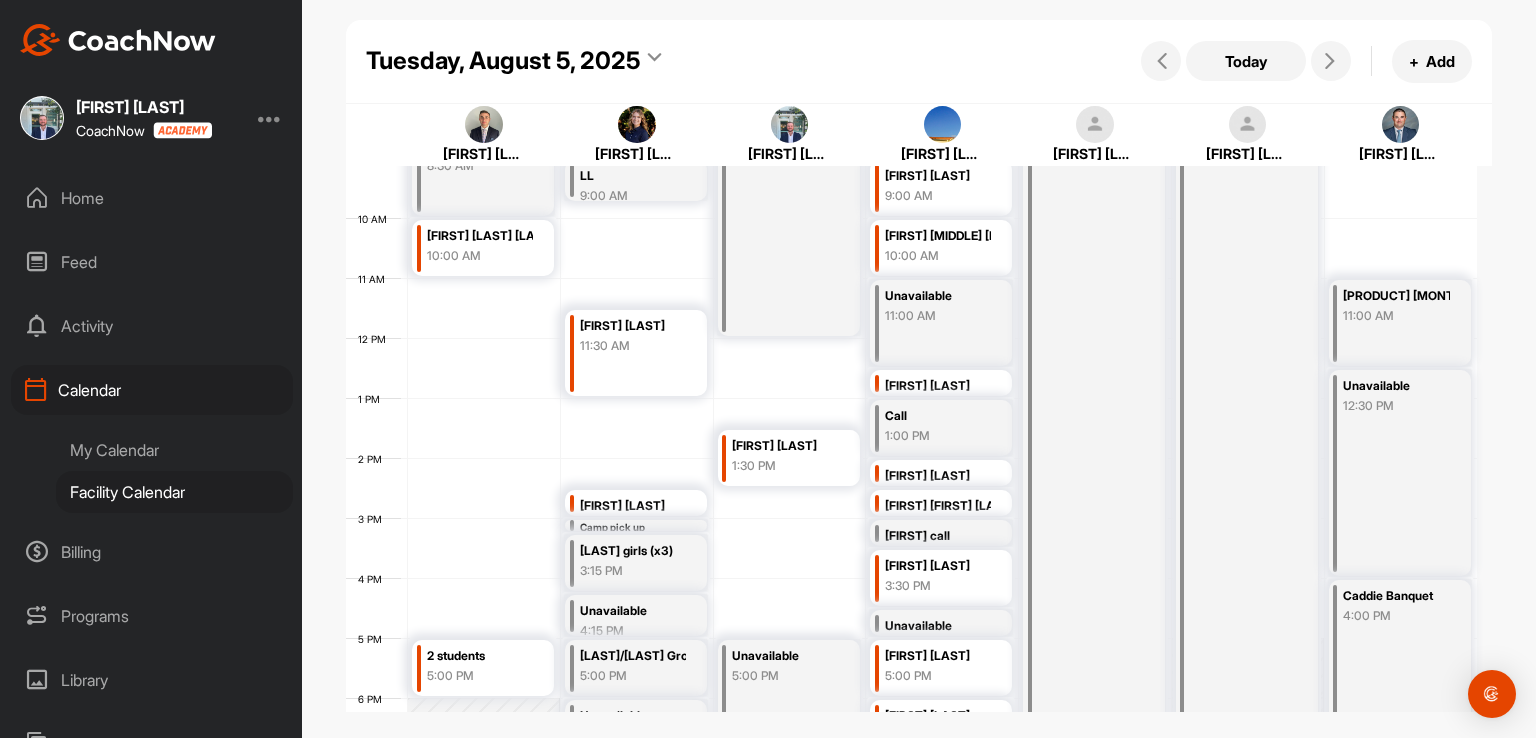 scroll, scrollTop: 547, scrollLeft: 0, axis: vertical 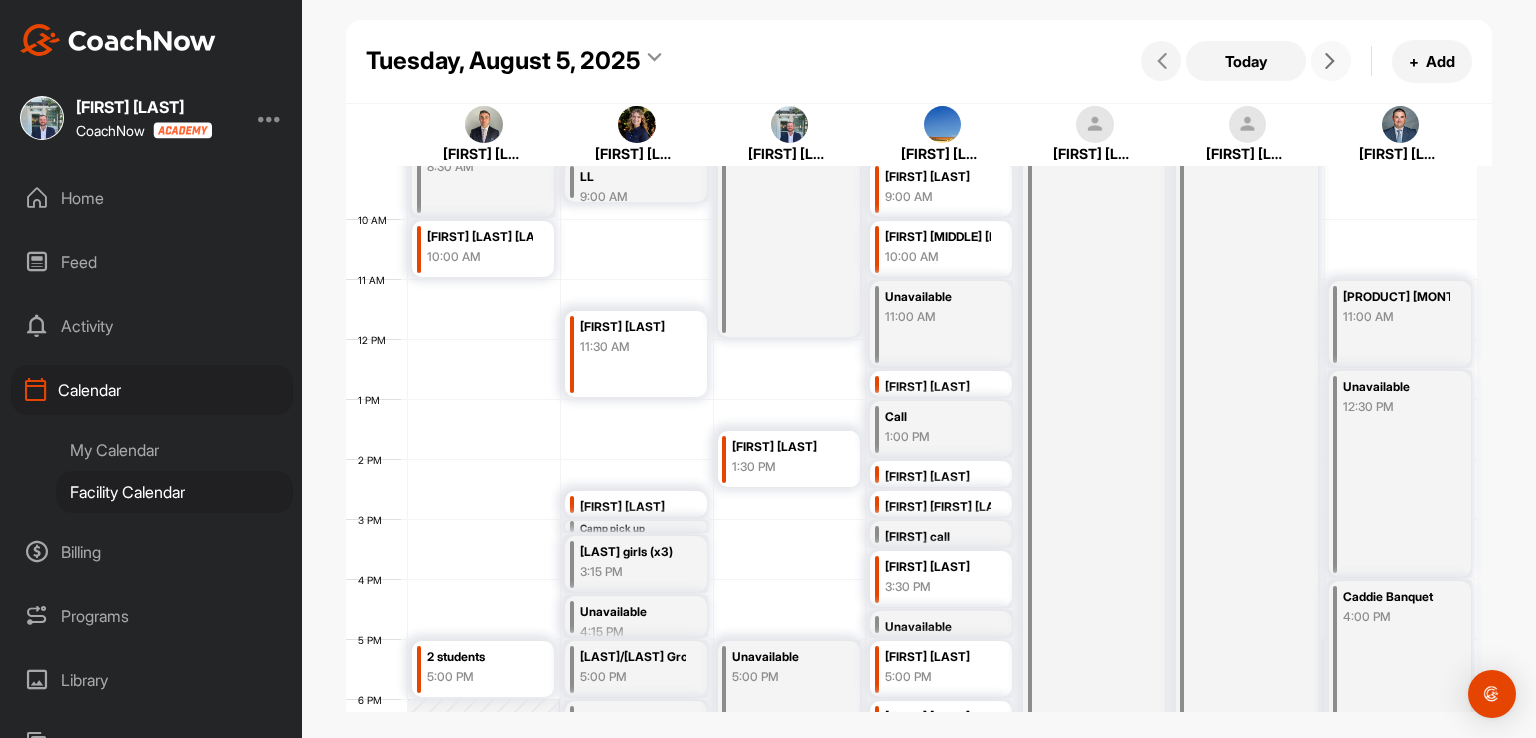 click at bounding box center (1331, 61) 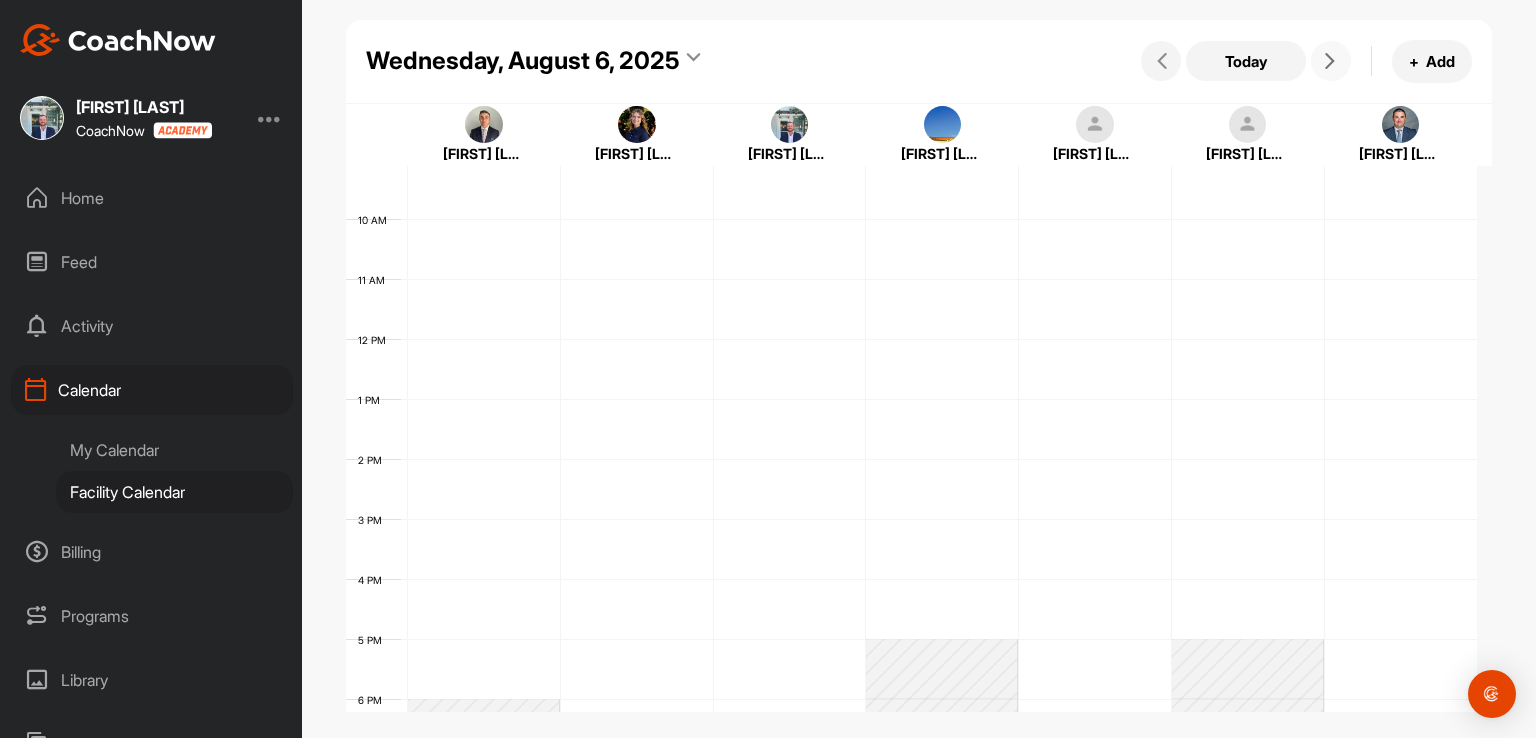 scroll, scrollTop: 346, scrollLeft: 0, axis: vertical 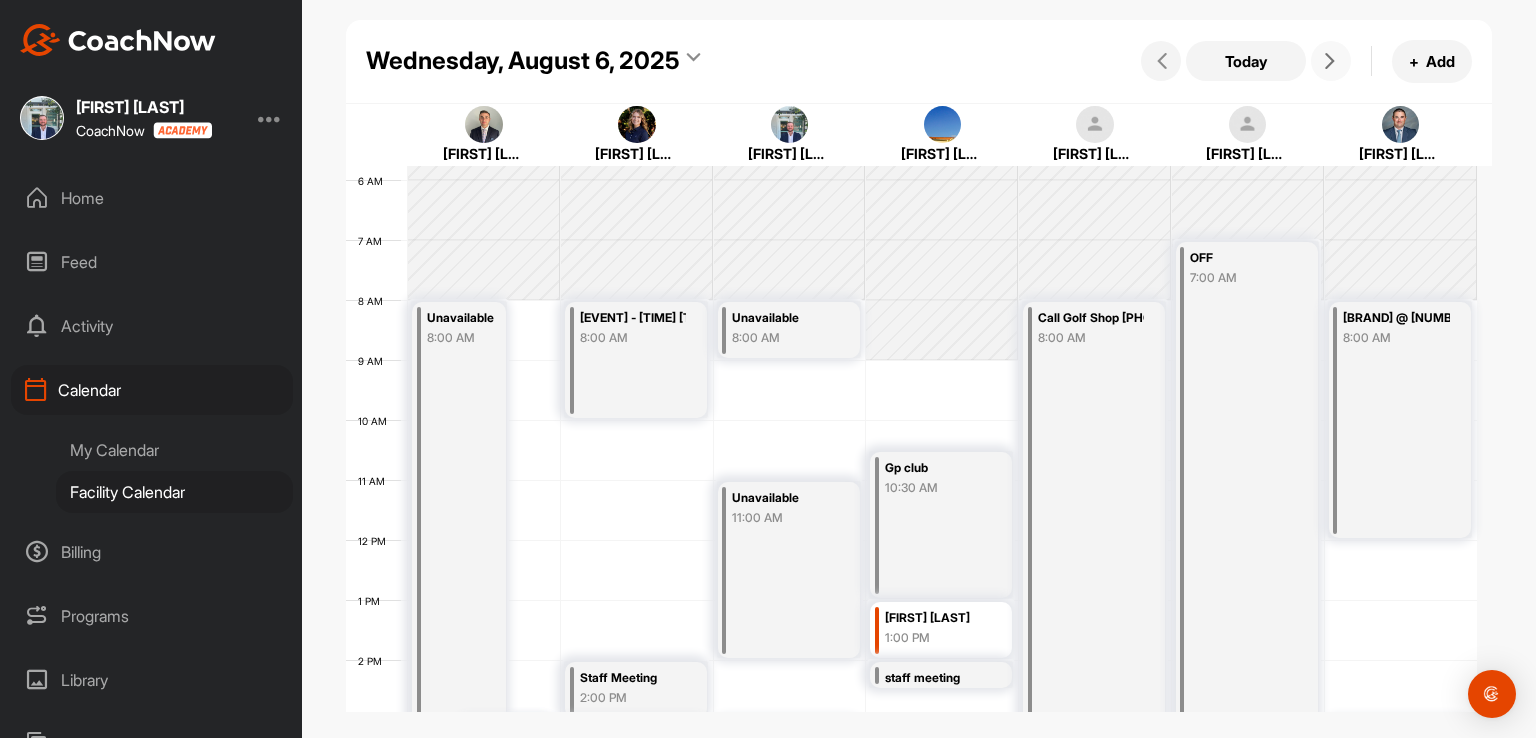 click at bounding box center [1330, 61] 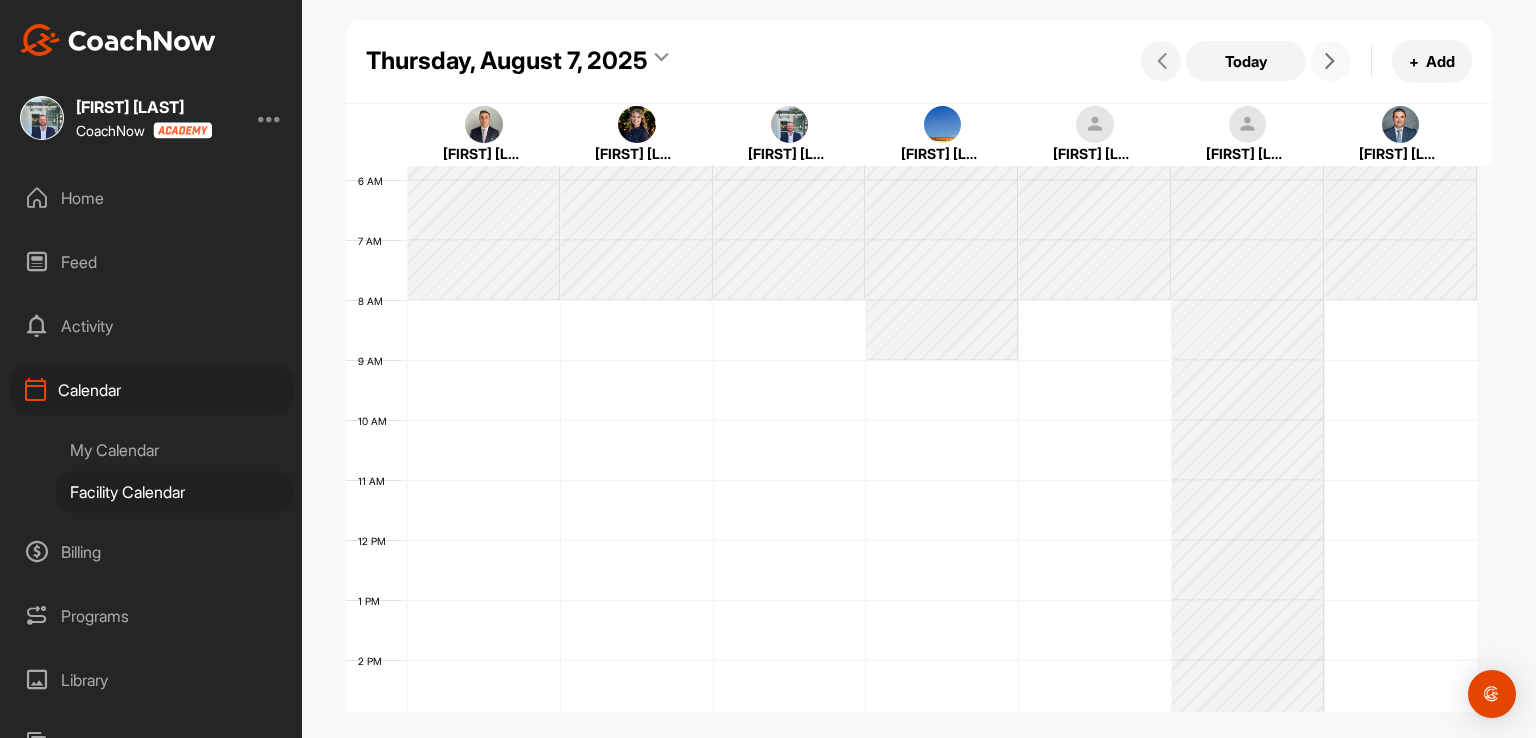 scroll, scrollTop: 347, scrollLeft: 0, axis: vertical 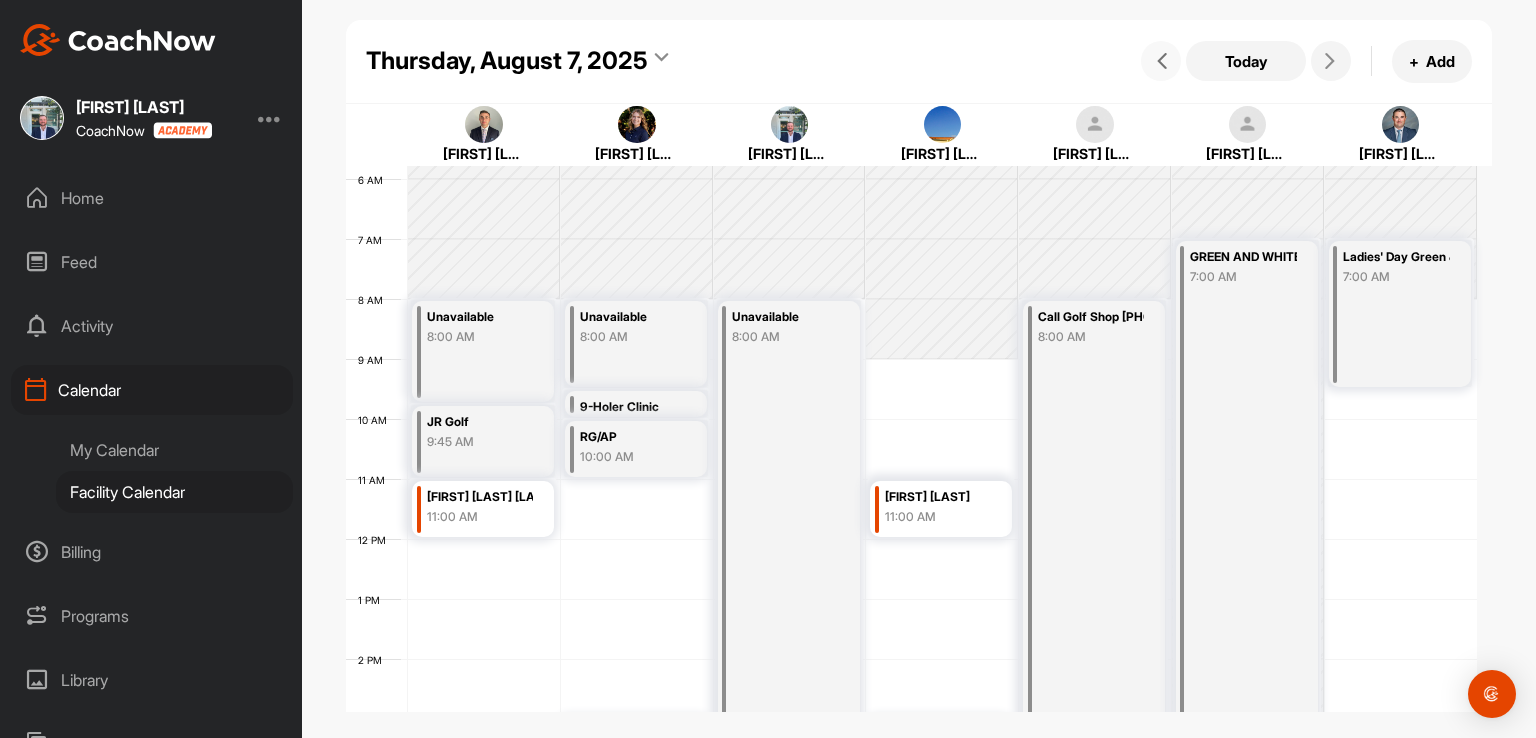 click at bounding box center (1162, 61) 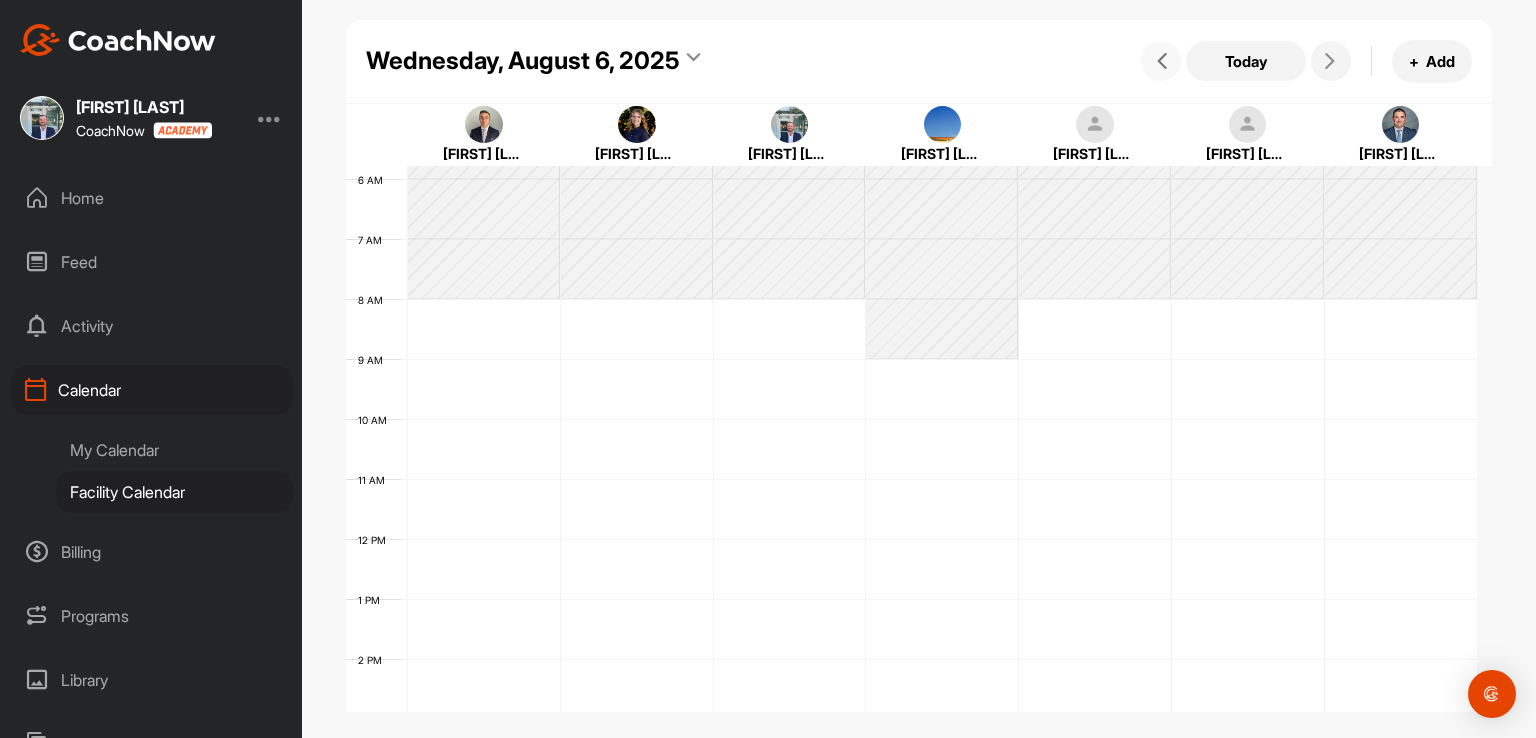 click at bounding box center (1162, 61) 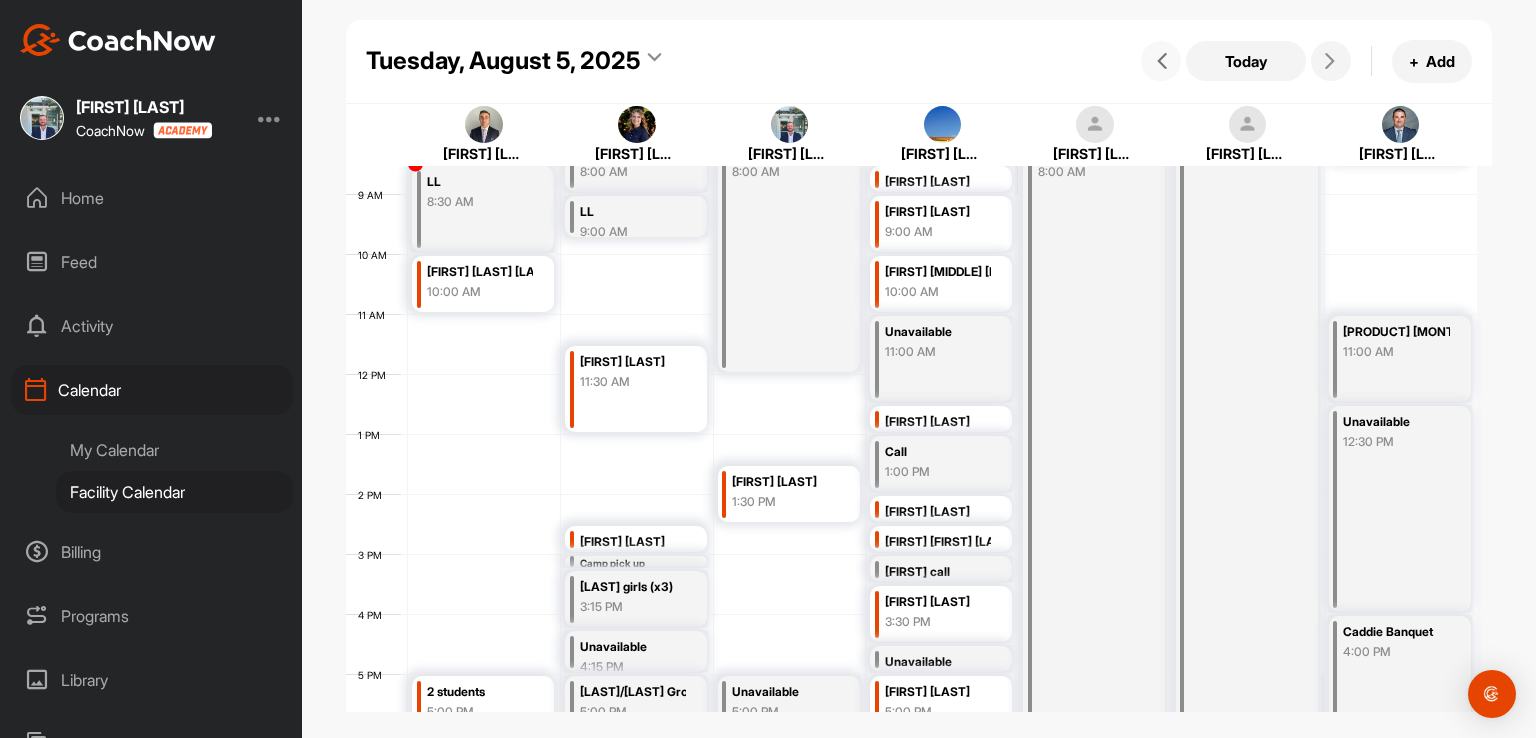 scroll, scrollTop: 547, scrollLeft: 0, axis: vertical 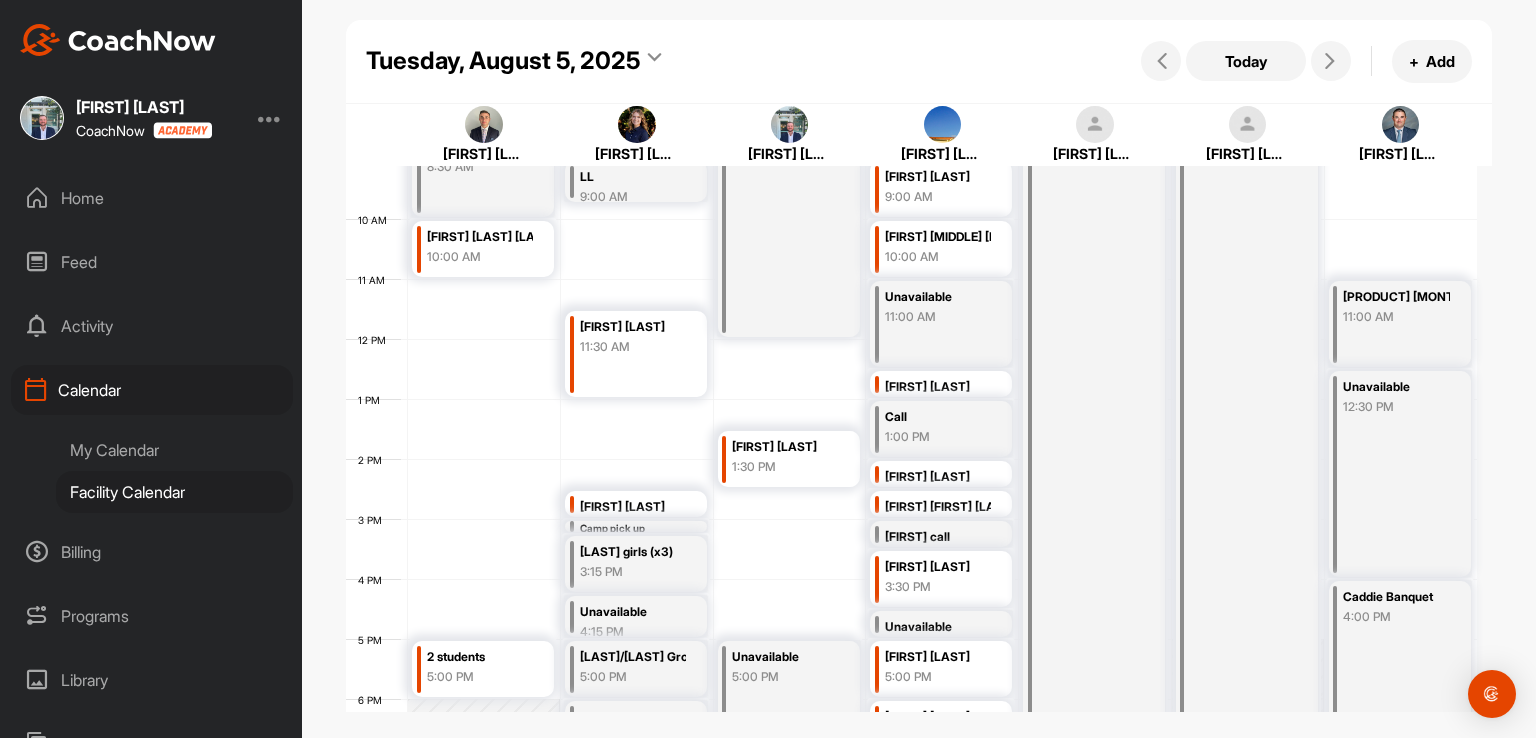click on "Today + Add" at bounding box center [1304, 61] 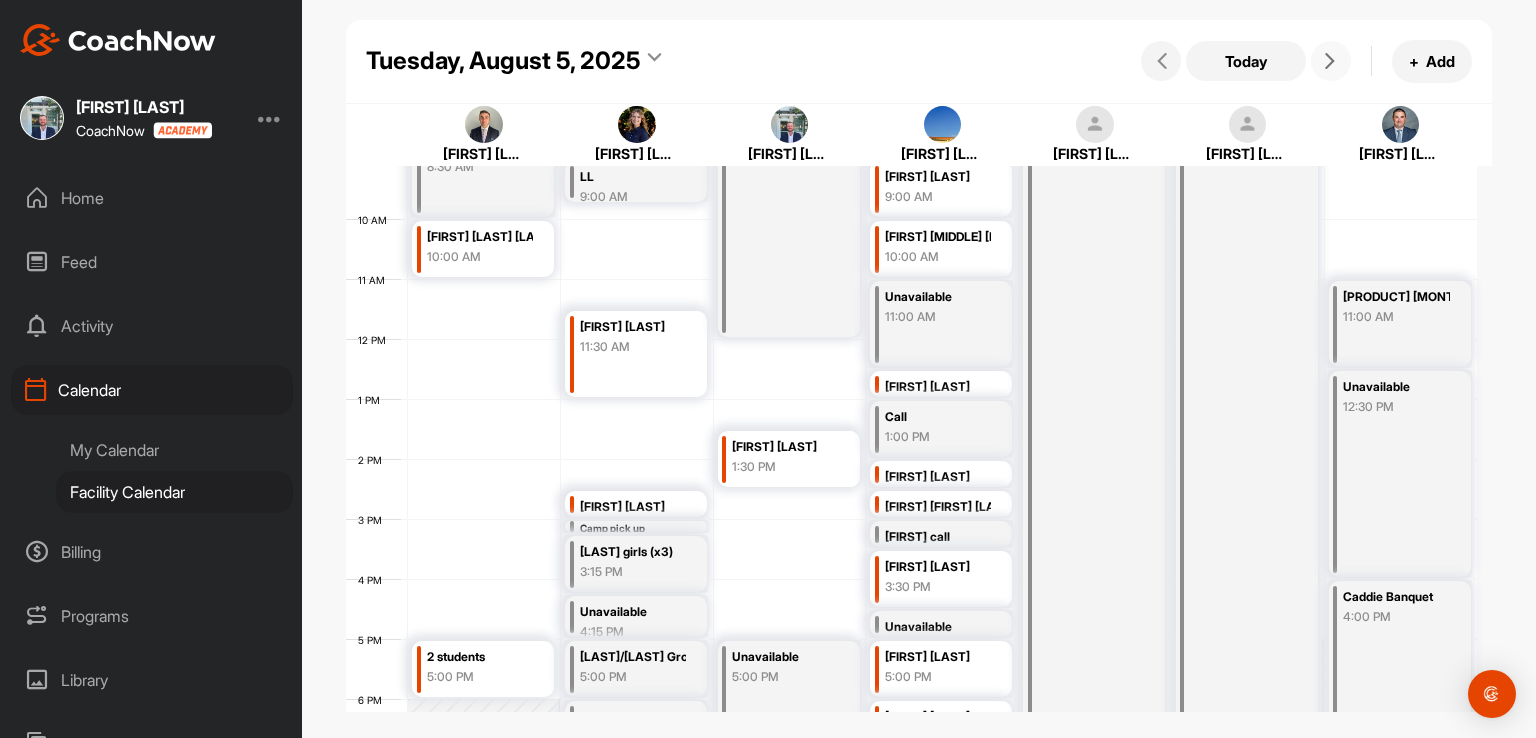 click at bounding box center [1330, 61] 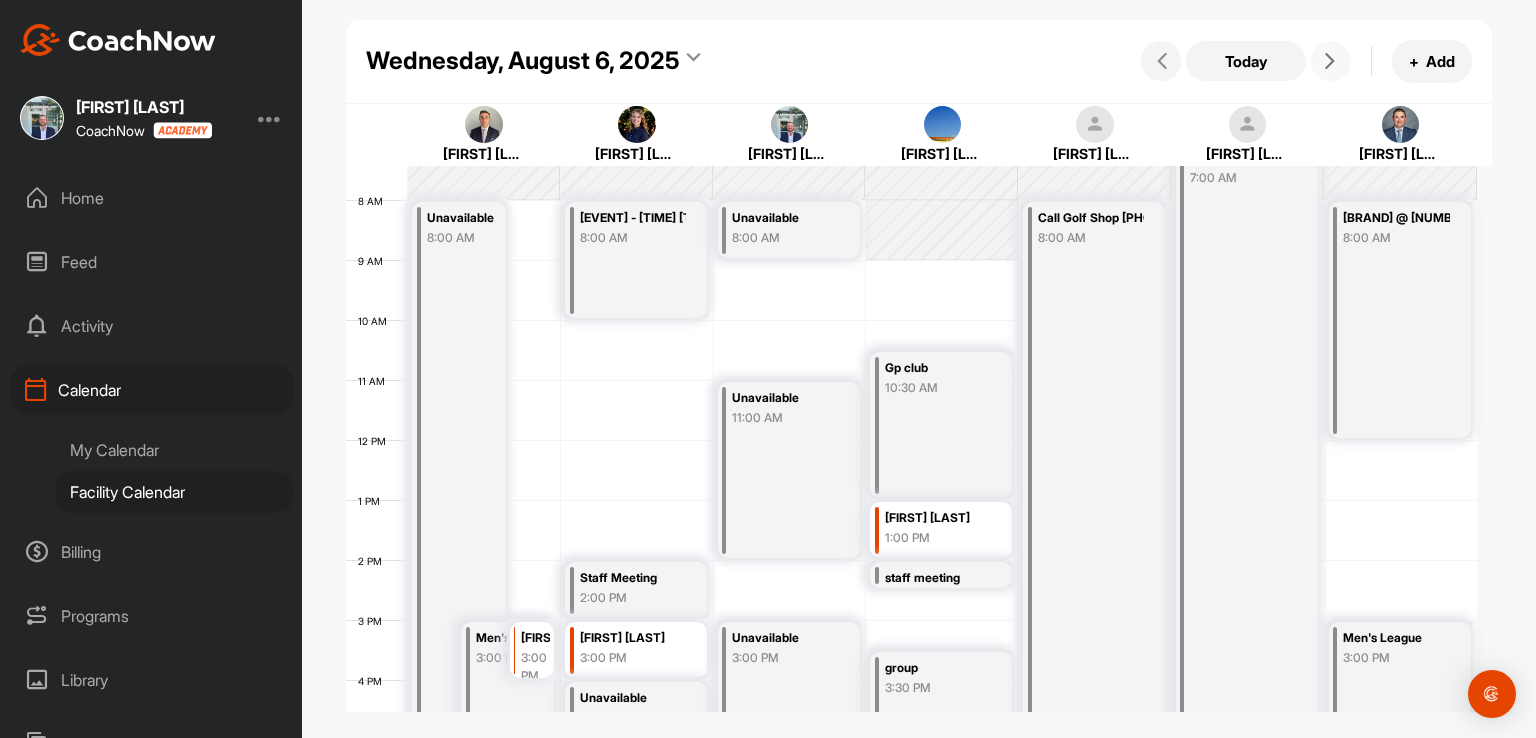 scroll, scrollTop: 447, scrollLeft: 0, axis: vertical 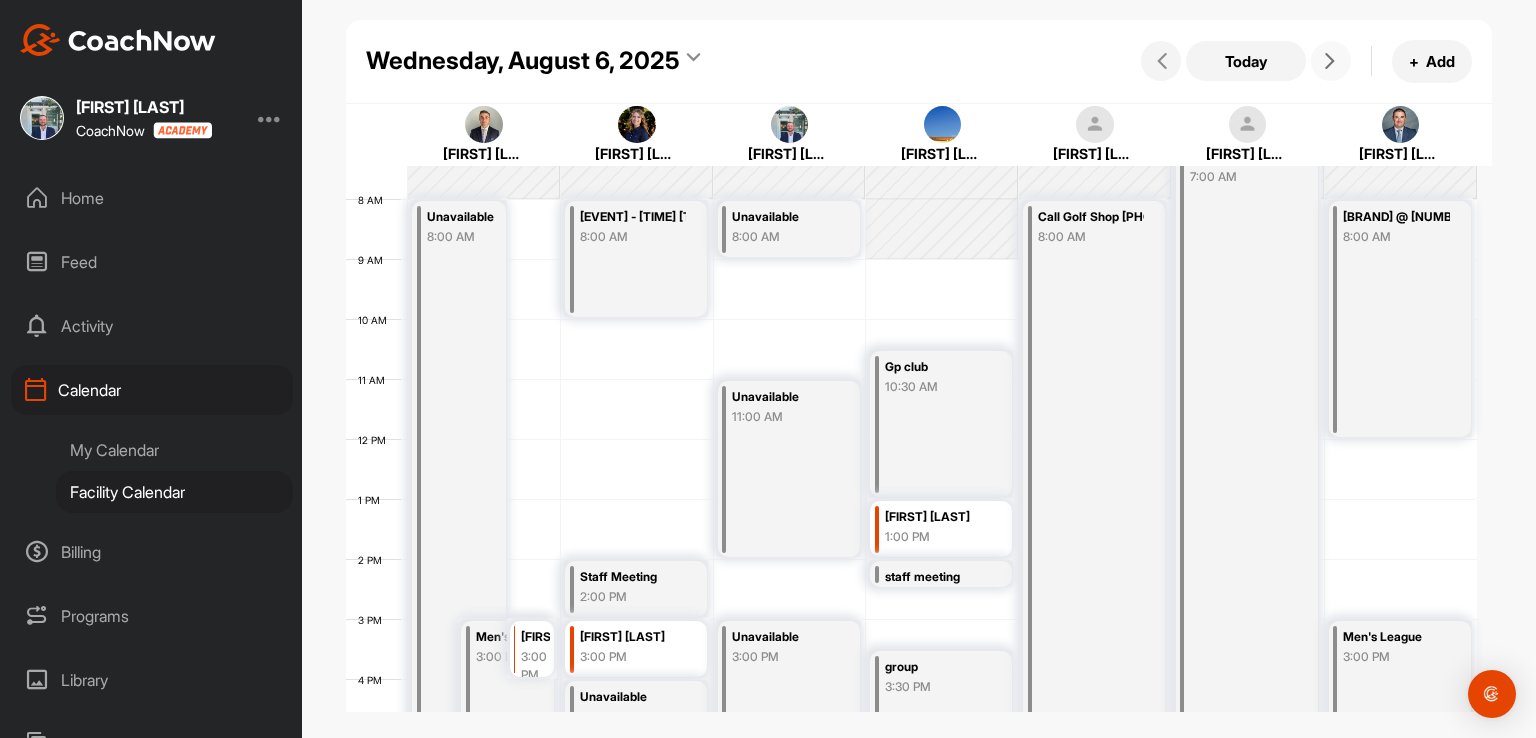 click at bounding box center (1331, 61) 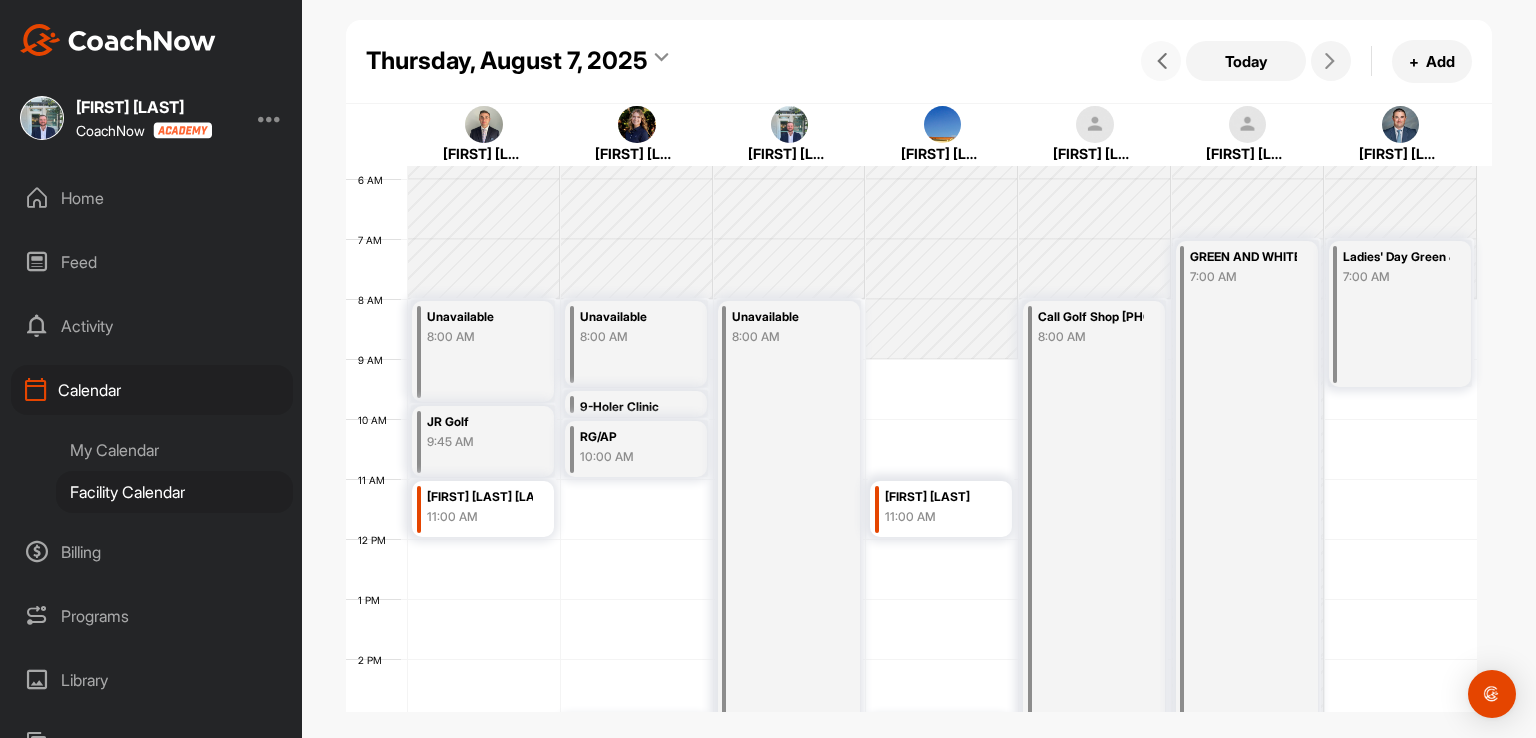 click at bounding box center [1161, 61] 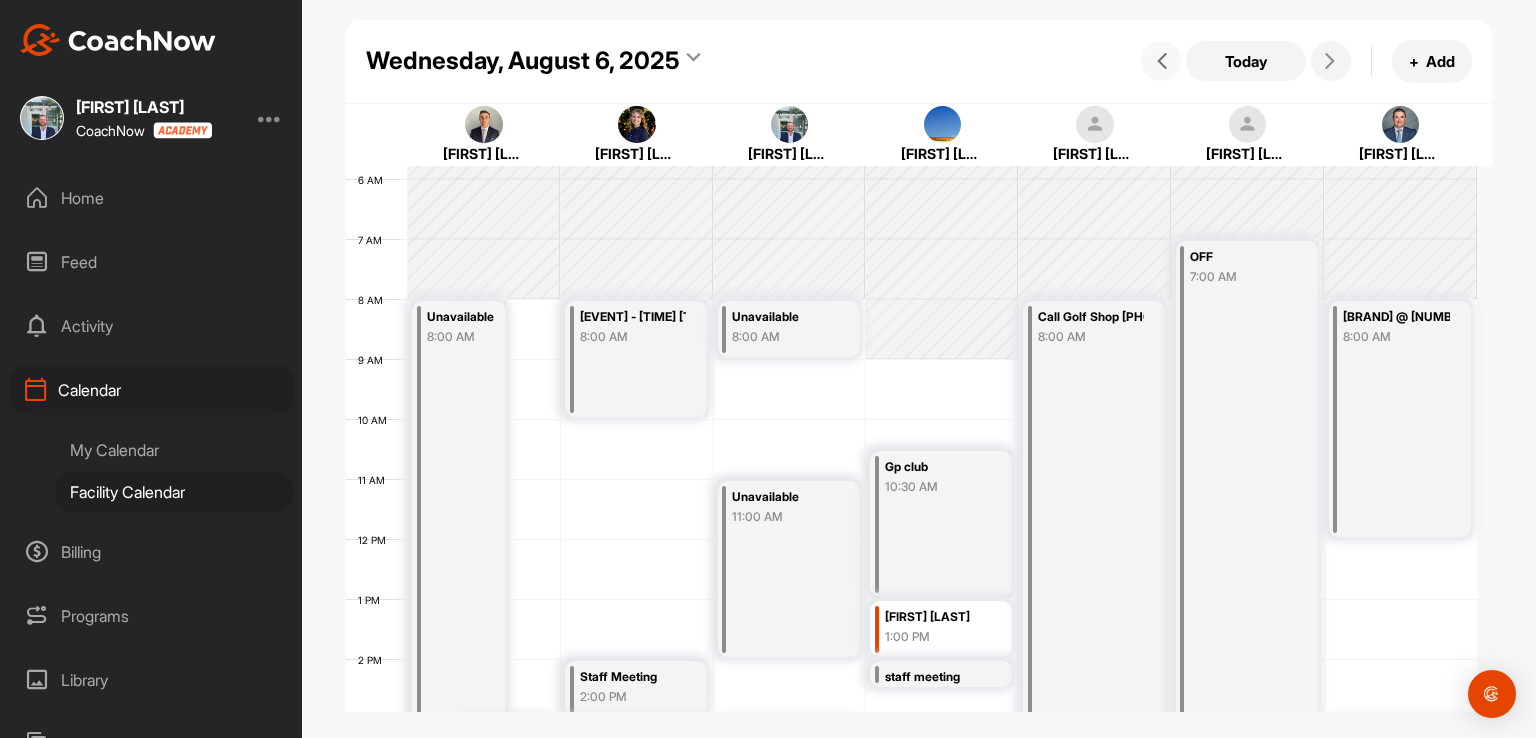 click at bounding box center (1162, 61) 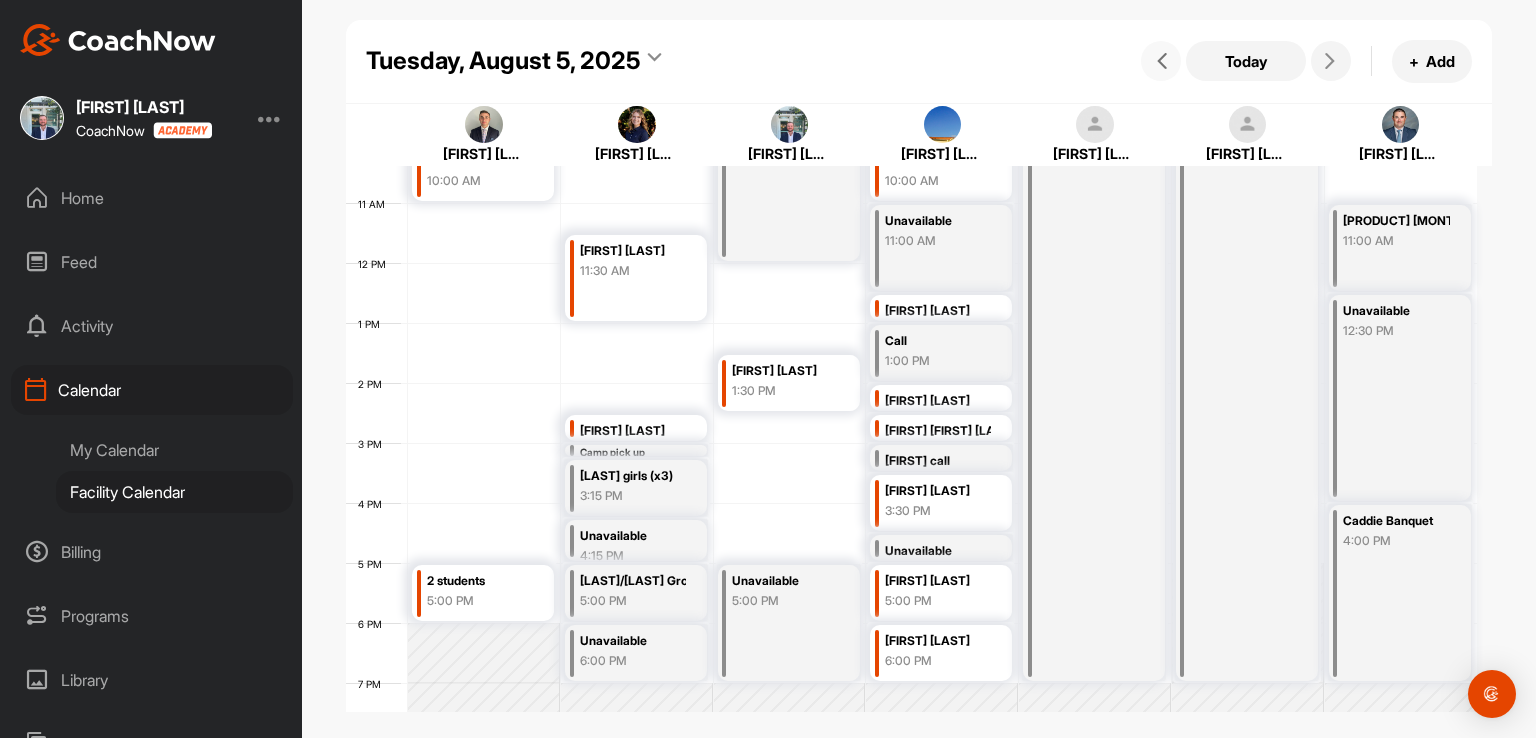 scroll, scrollTop: 647, scrollLeft: 0, axis: vertical 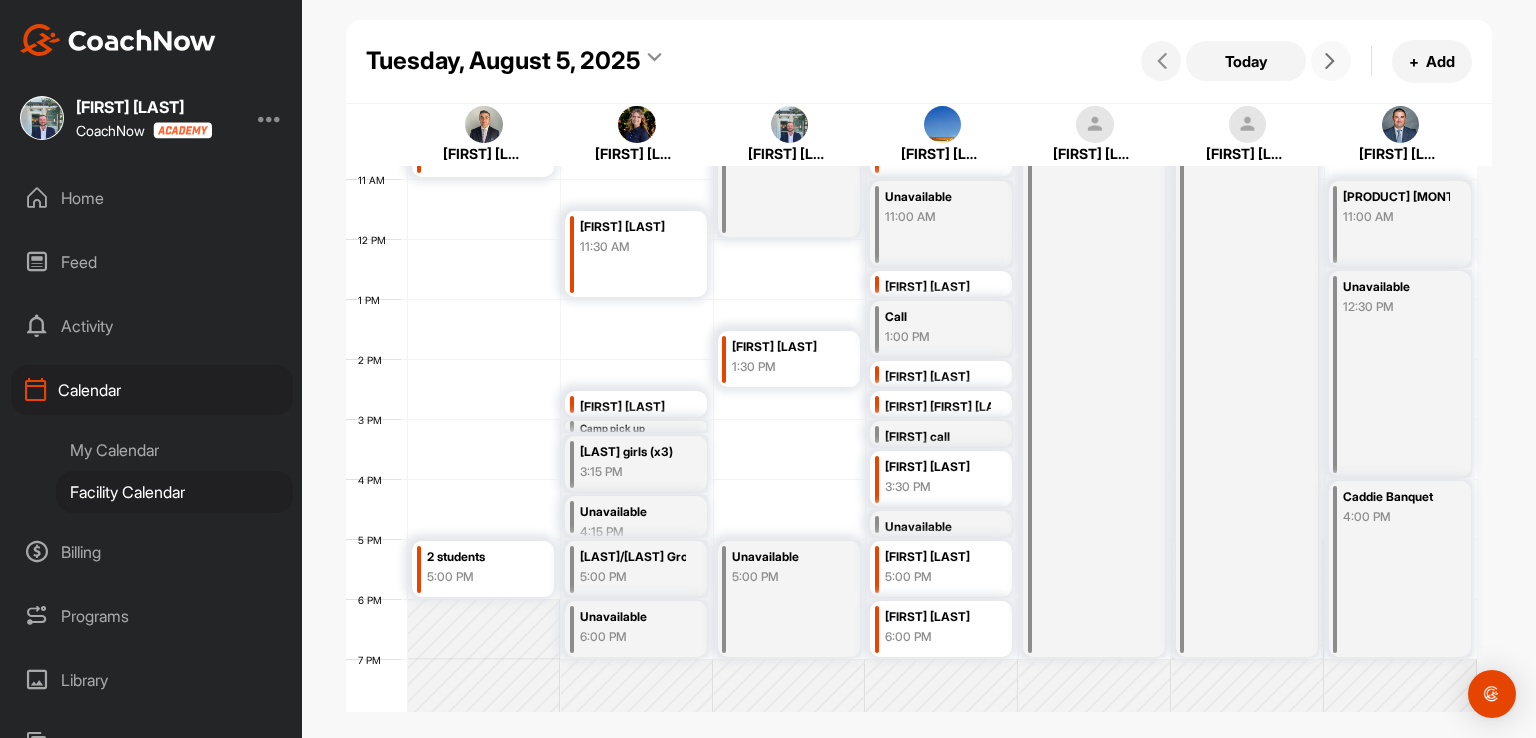 click at bounding box center [1330, 61] 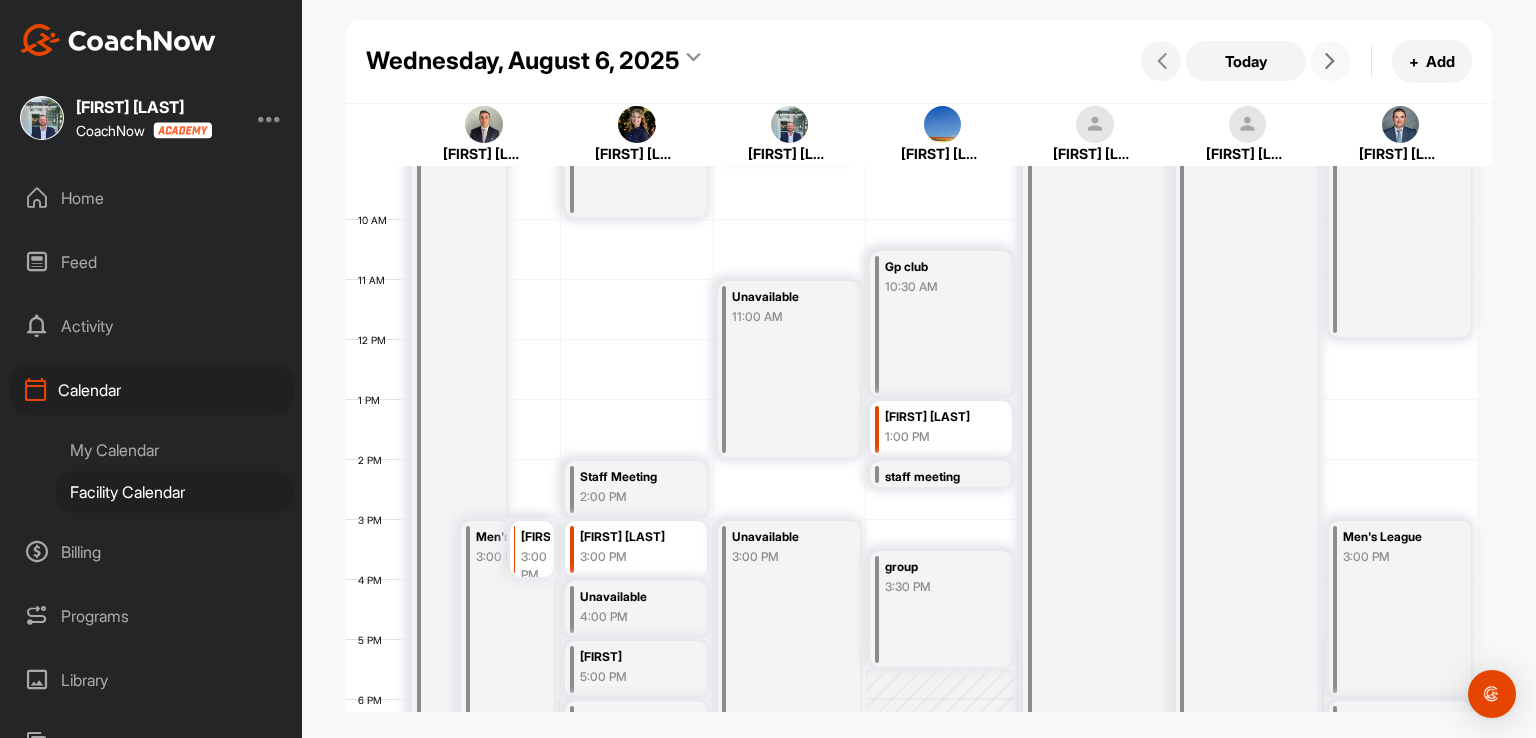 scroll, scrollTop: 647, scrollLeft: 0, axis: vertical 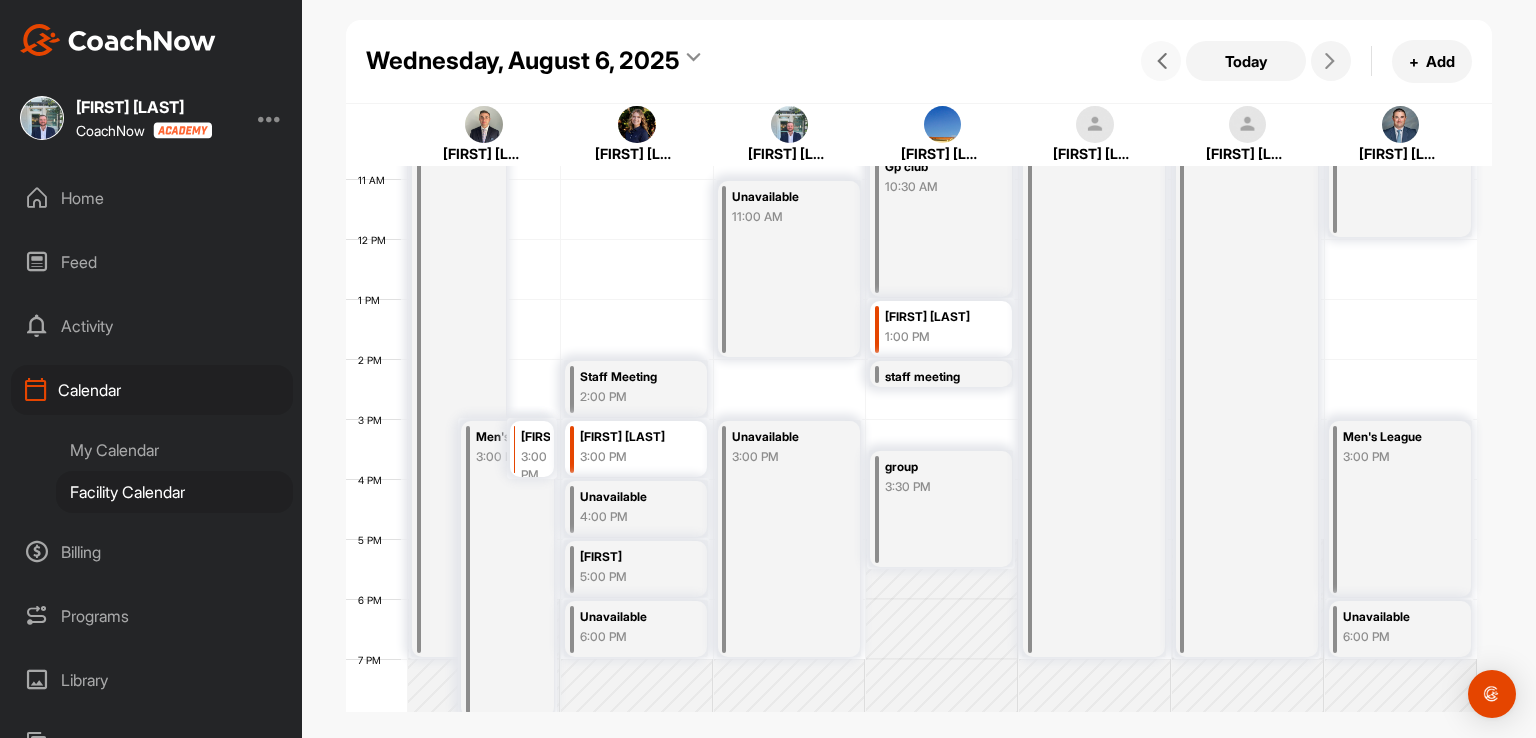 click at bounding box center (1162, 61) 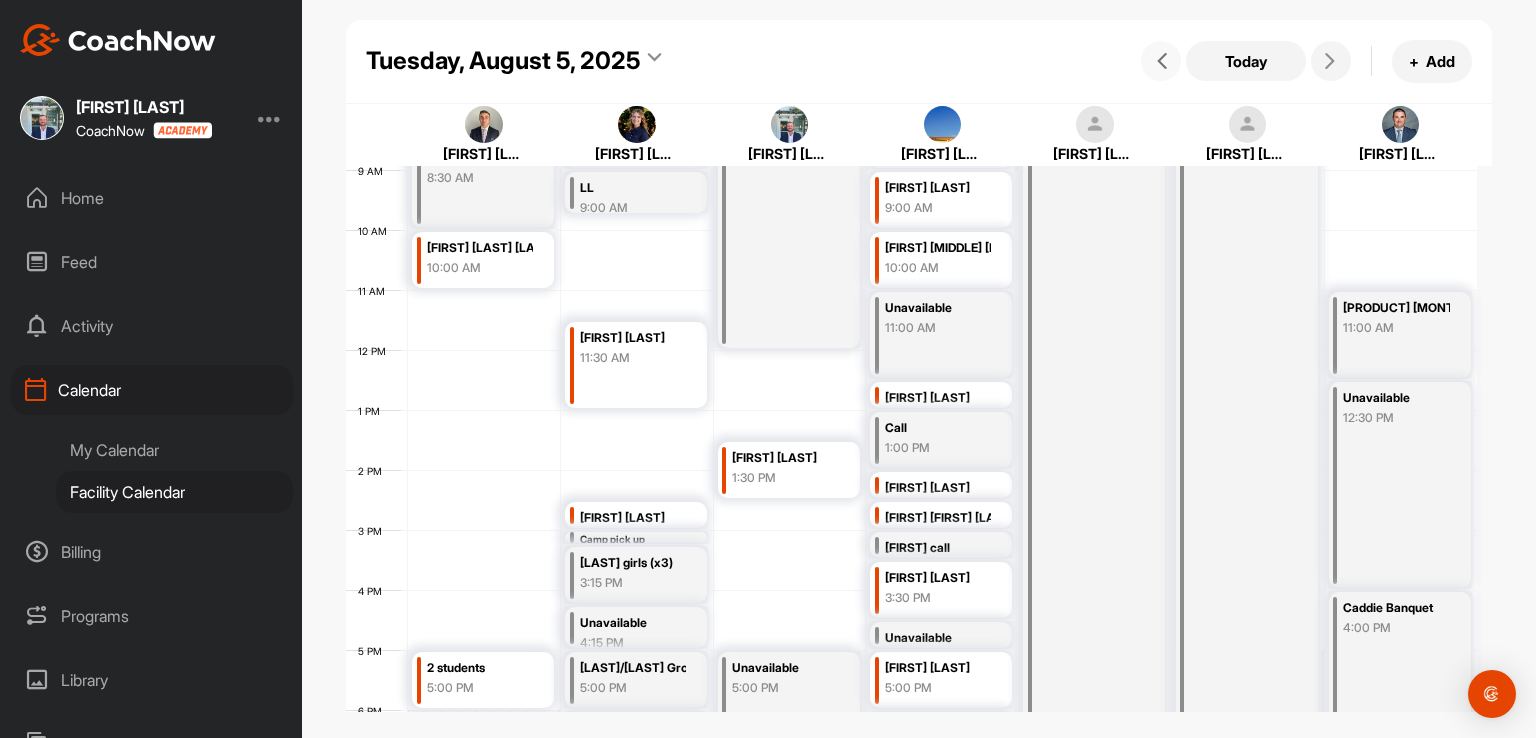 scroll, scrollTop: 547, scrollLeft: 0, axis: vertical 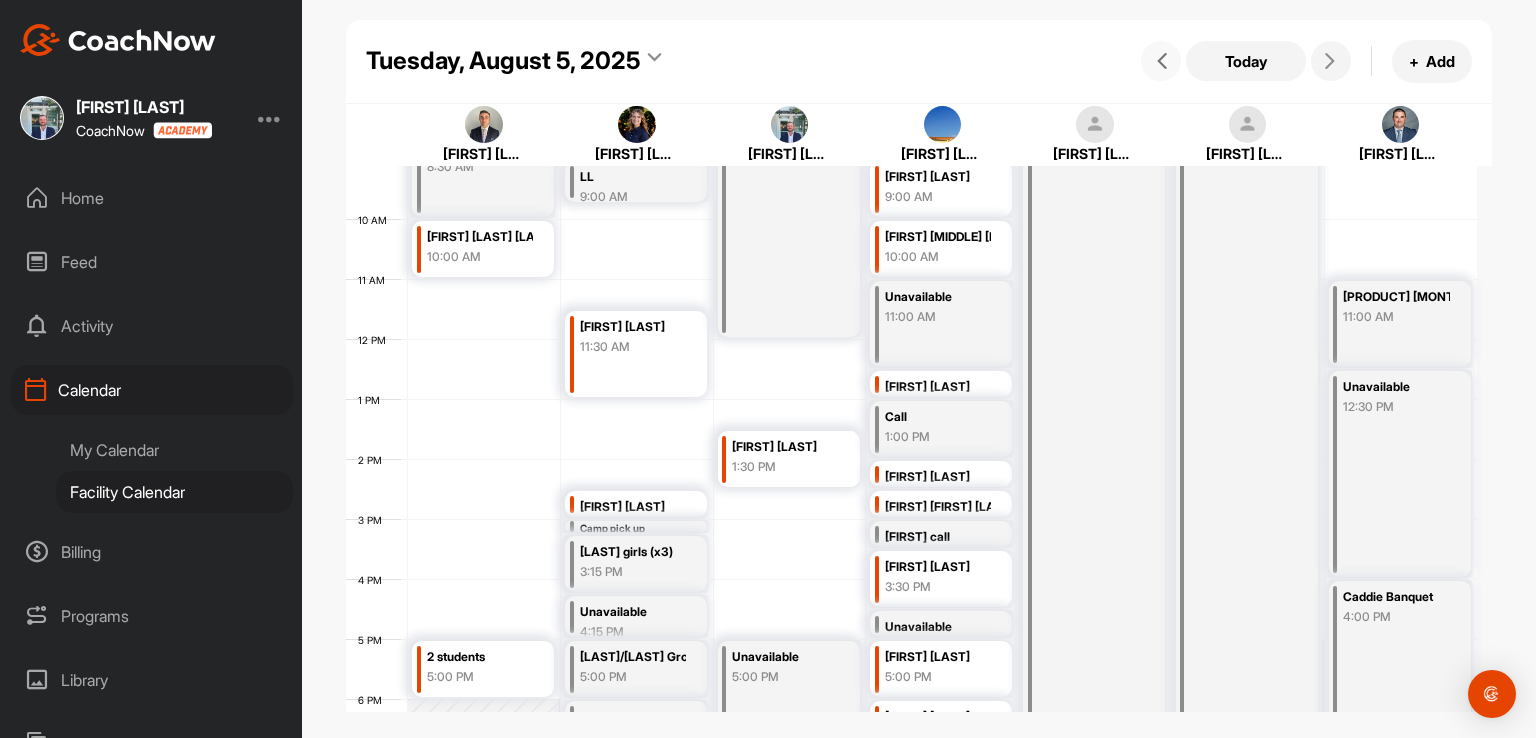 drag, startPoint x: 639, startPoint y: 412, endPoint x: 637, endPoint y: 447, distance: 35.057095 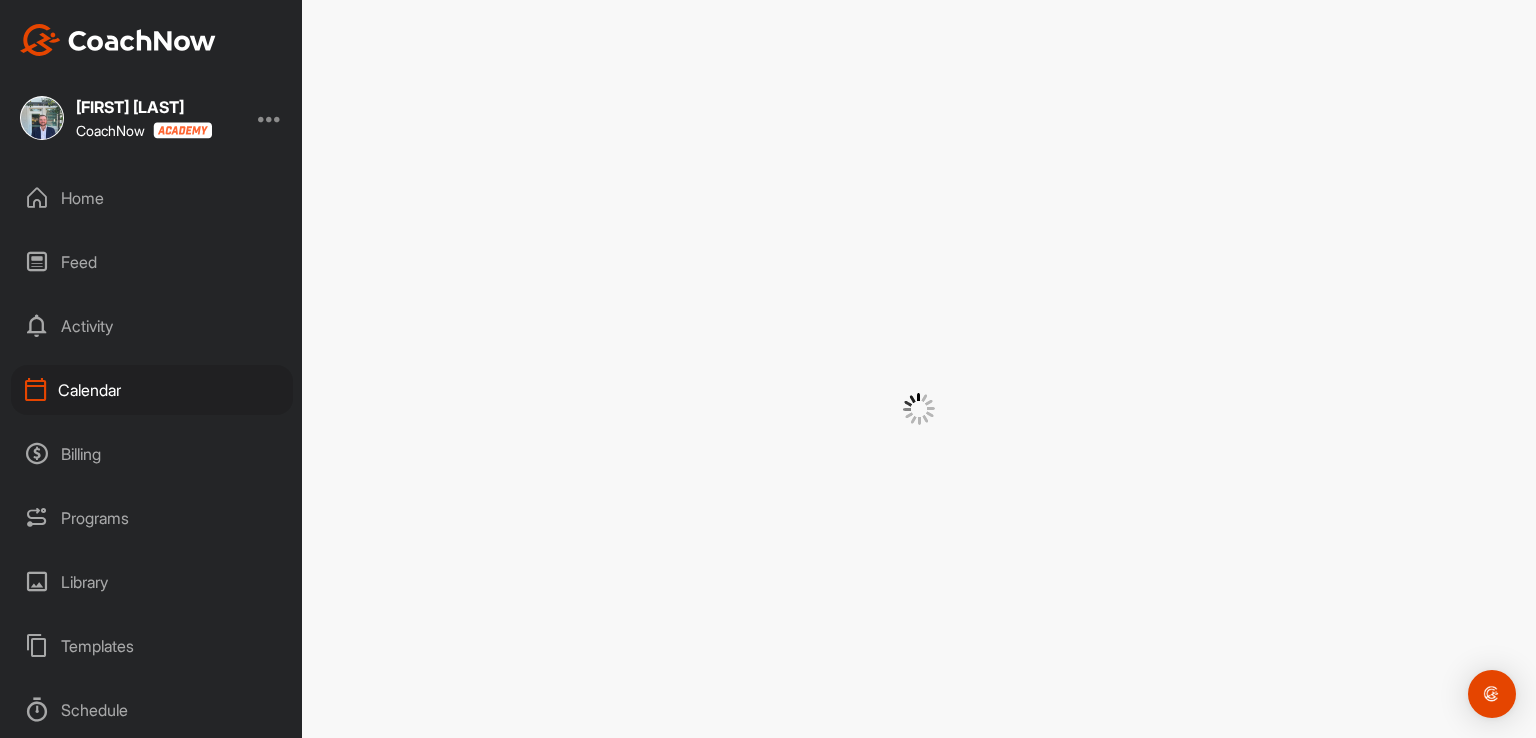 scroll, scrollTop: 0, scrollLeft: 0, axis: both 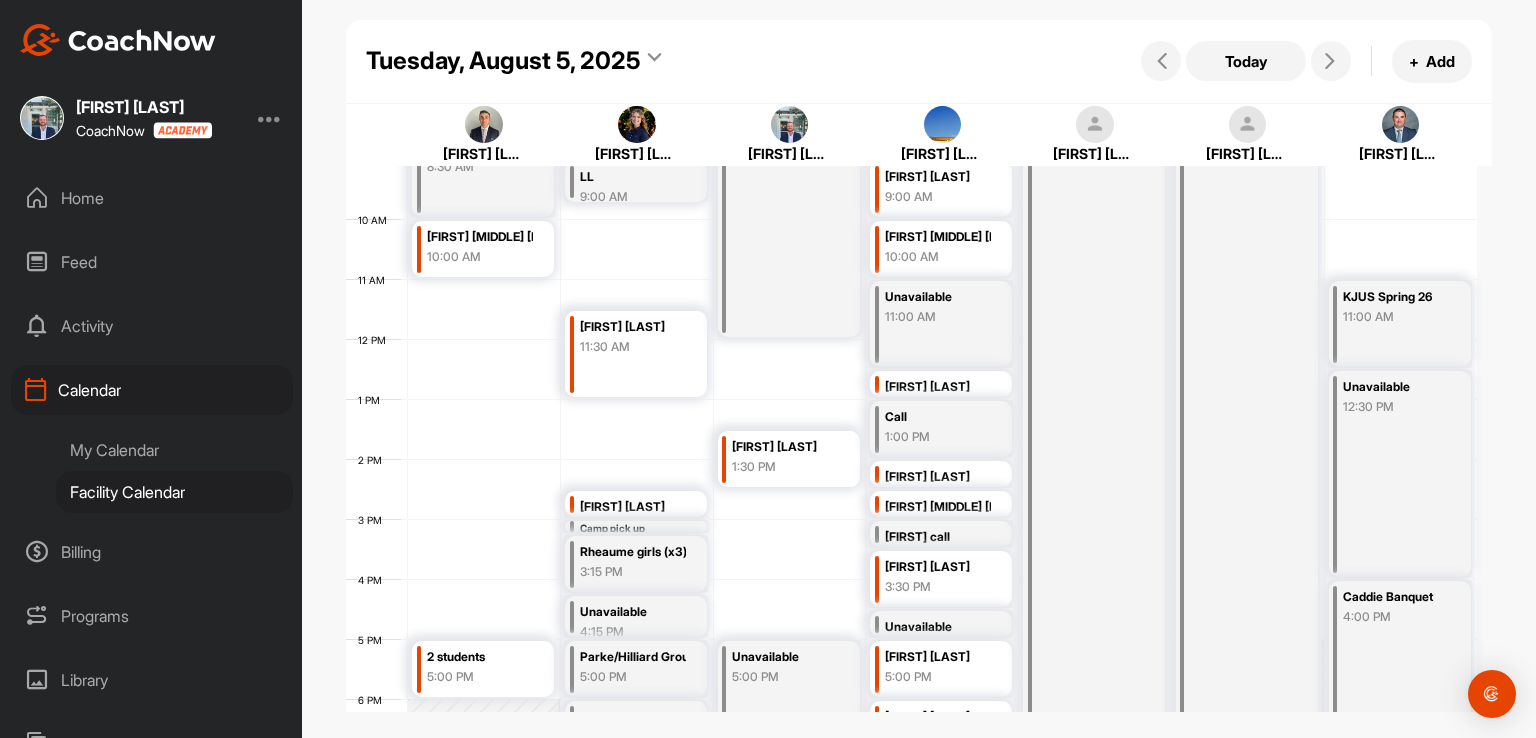 drag, startPoint x: 619, startPoint y: 416, endPoint x: 624, endPoint y: 453, distance: 37.336308 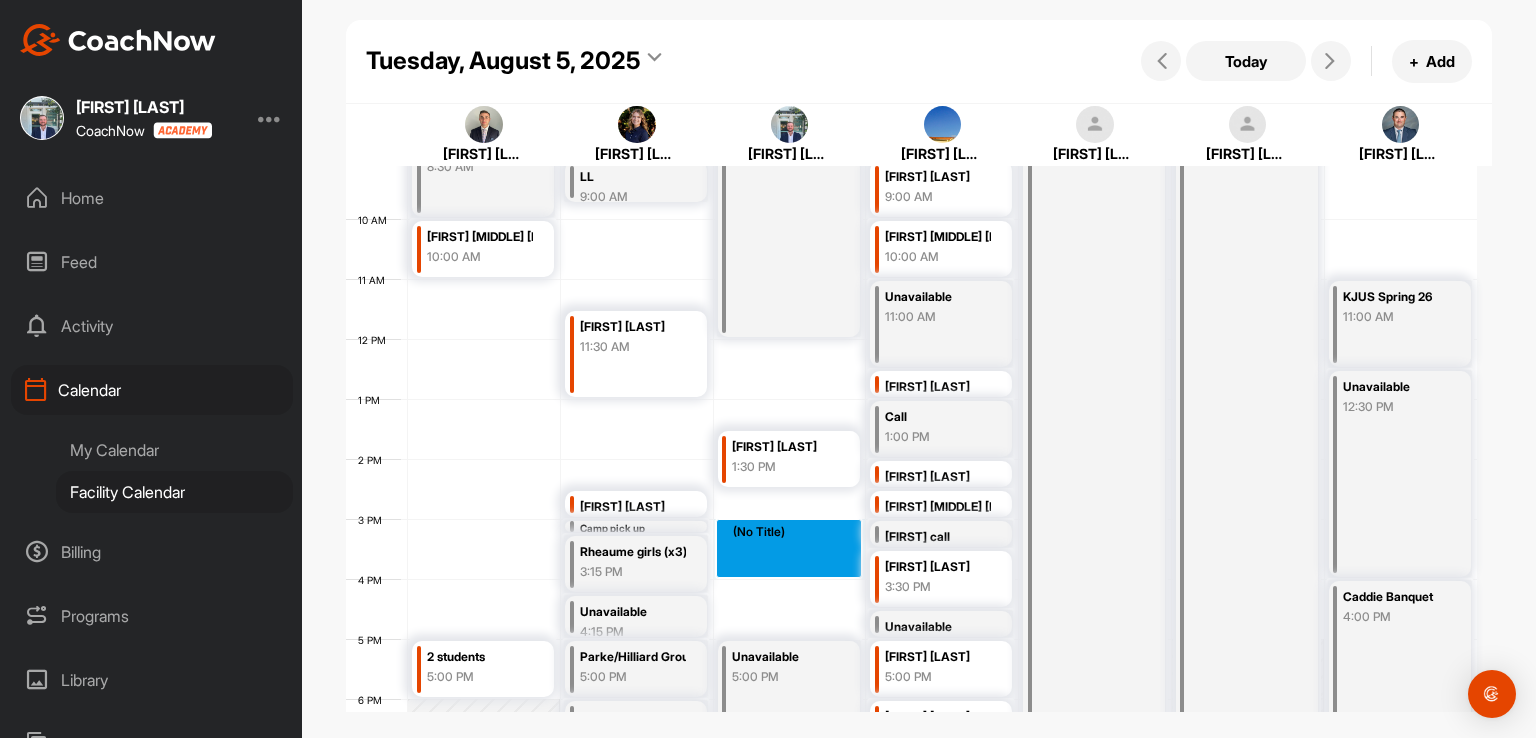 drag, startPoint x: 776, startPoint y: 530, endPoint x: 779, endPoint y: 561, distance: 31.144823 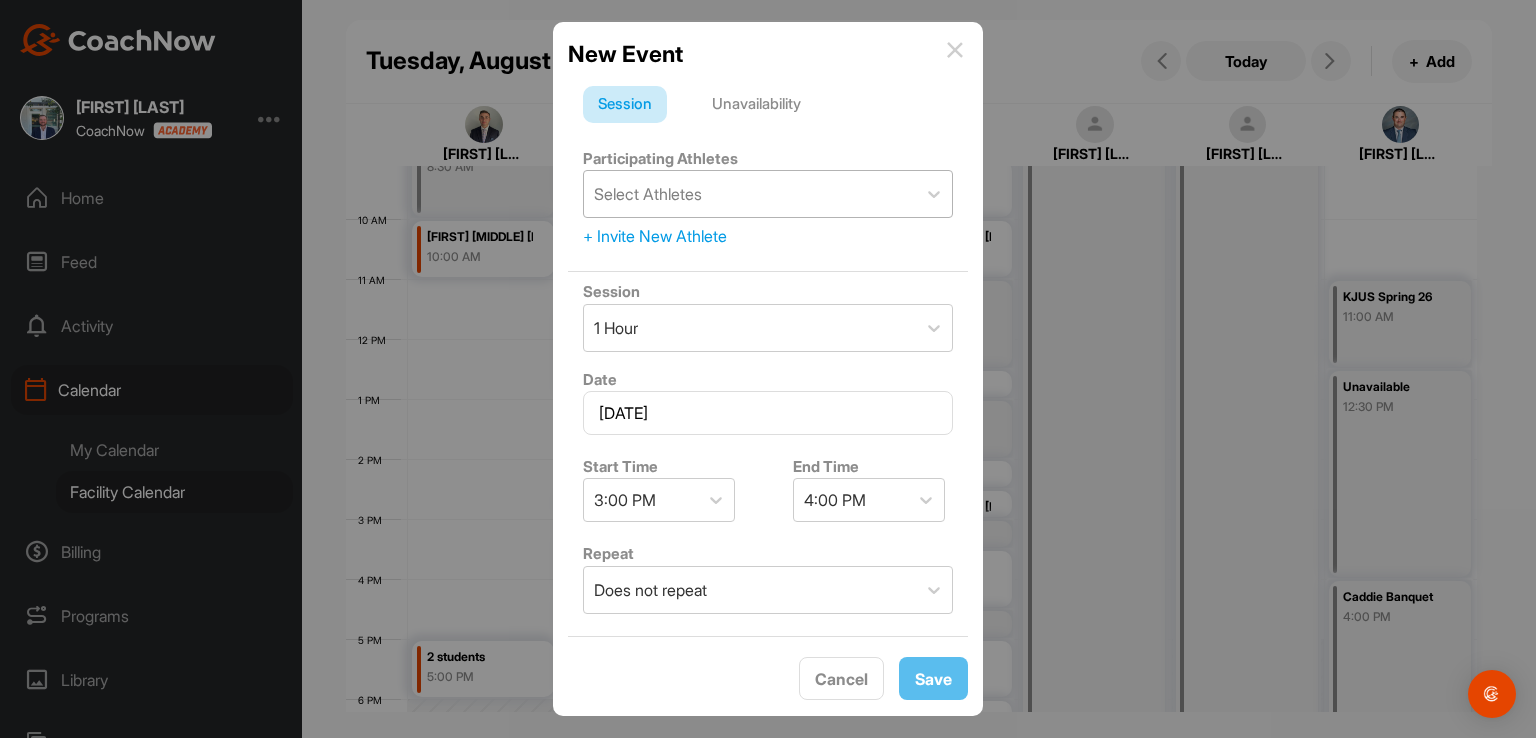 click on "Select Athletes" at bounding box center (648, 194) 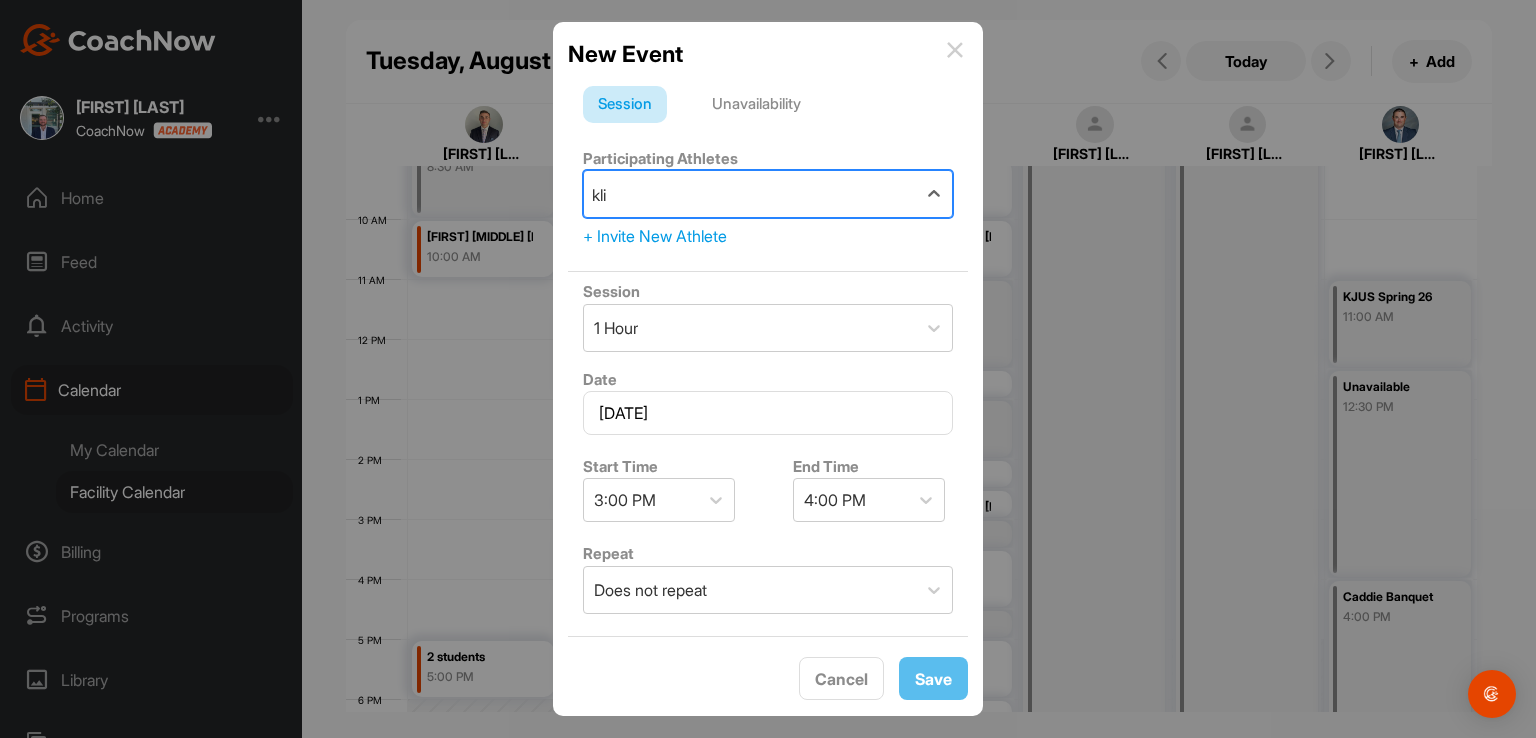 type on "klip" 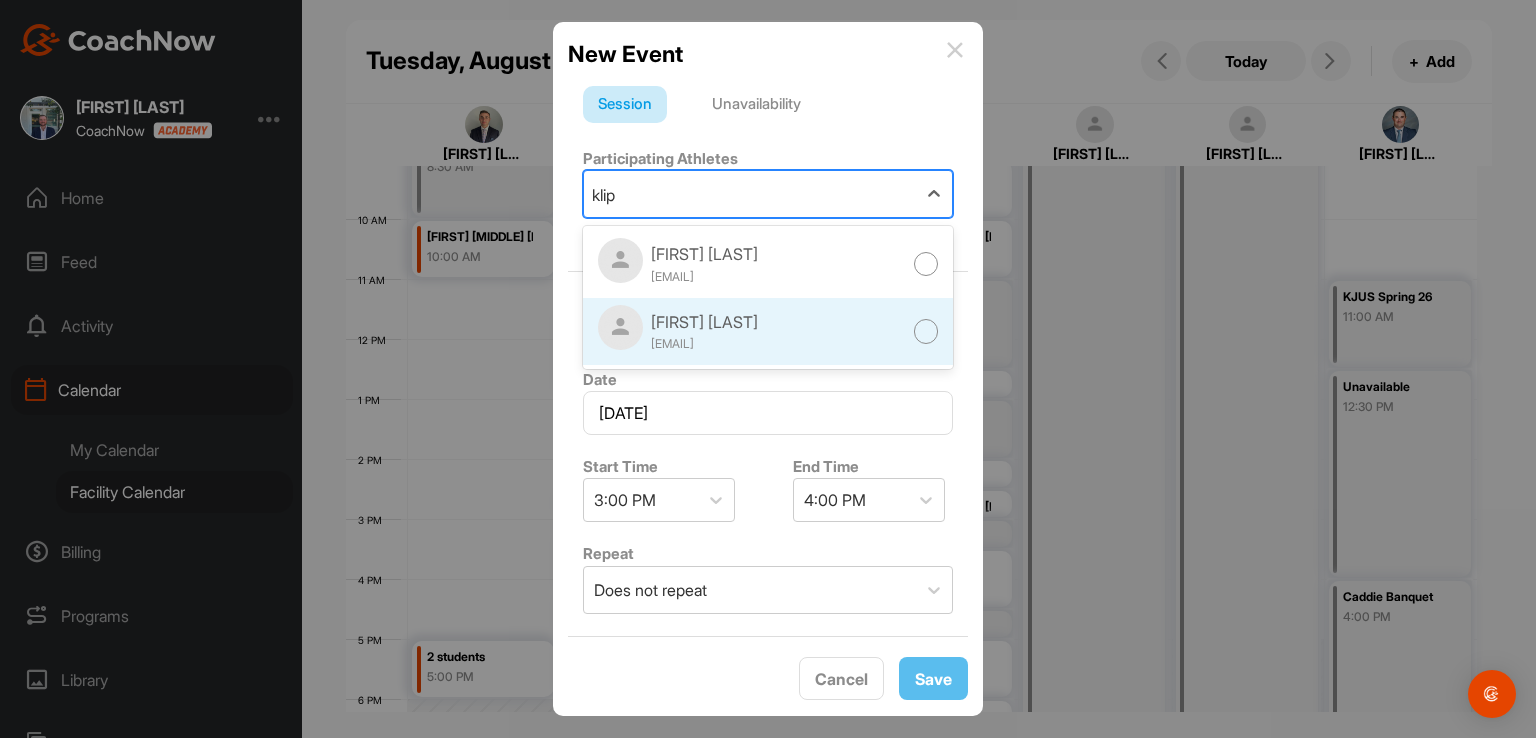 click on "[FIRST] [LAST]" at bounding box center (704, 322) 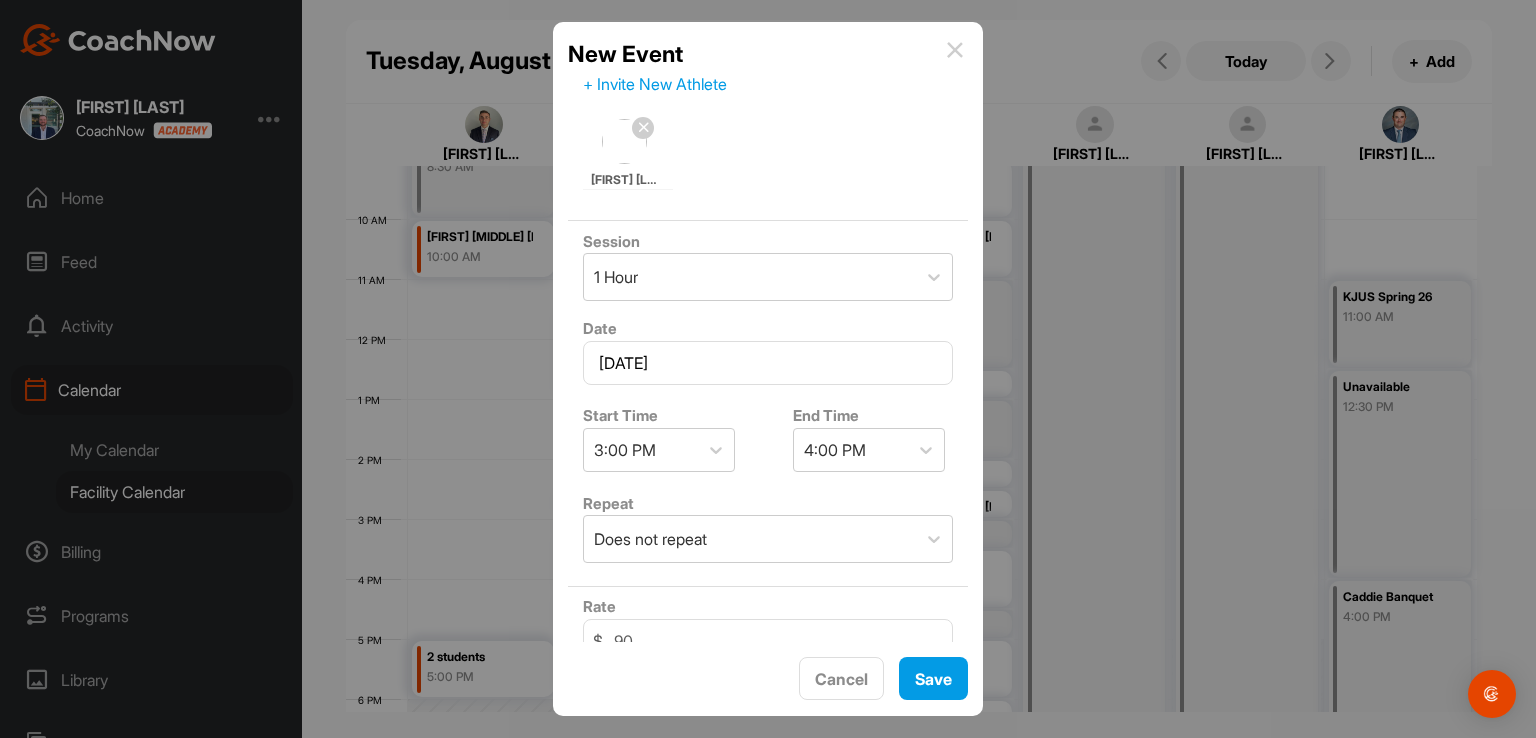 scroll, scrollTop: 200, scrollLeft: 0, axis: vertical 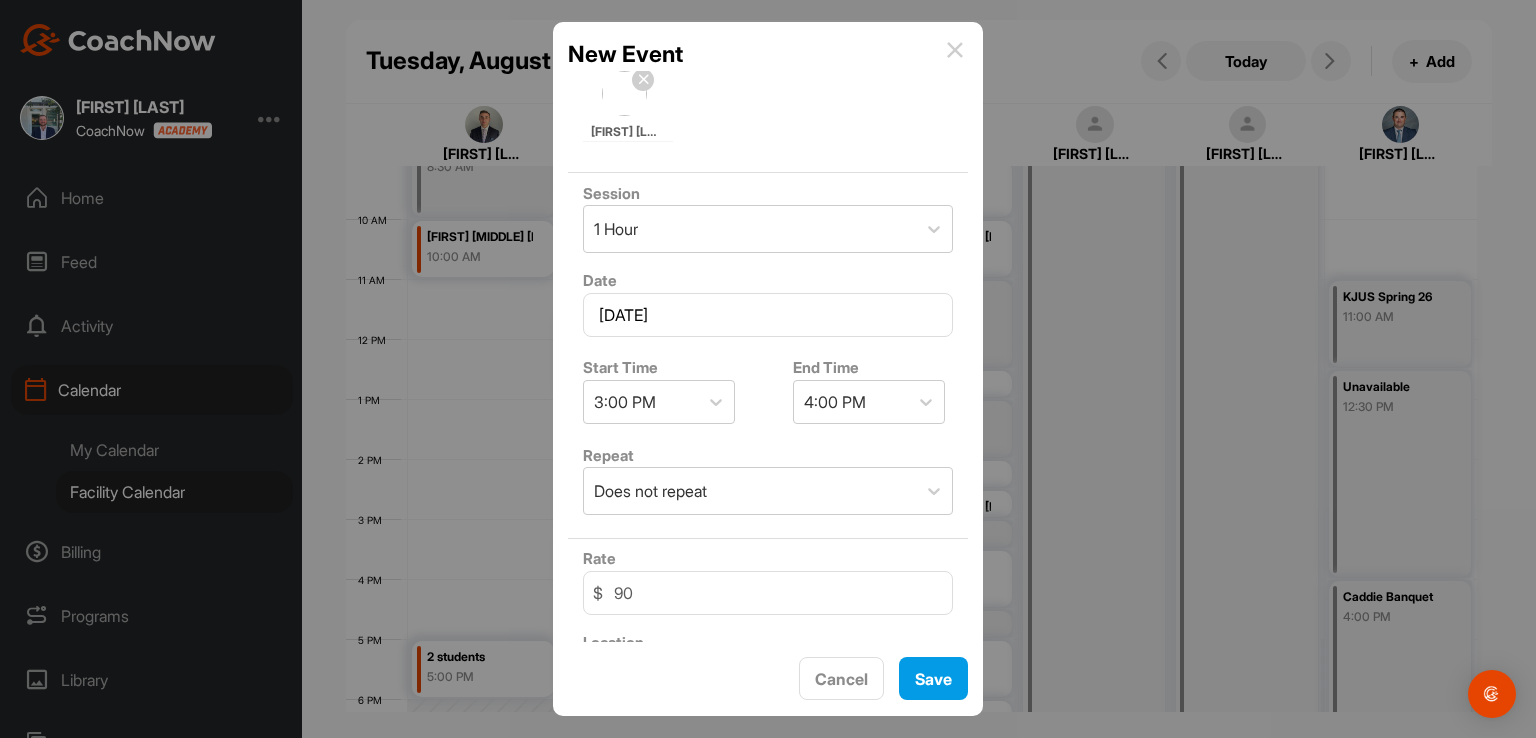 click on "New Event" at bounding box center [768, 54] 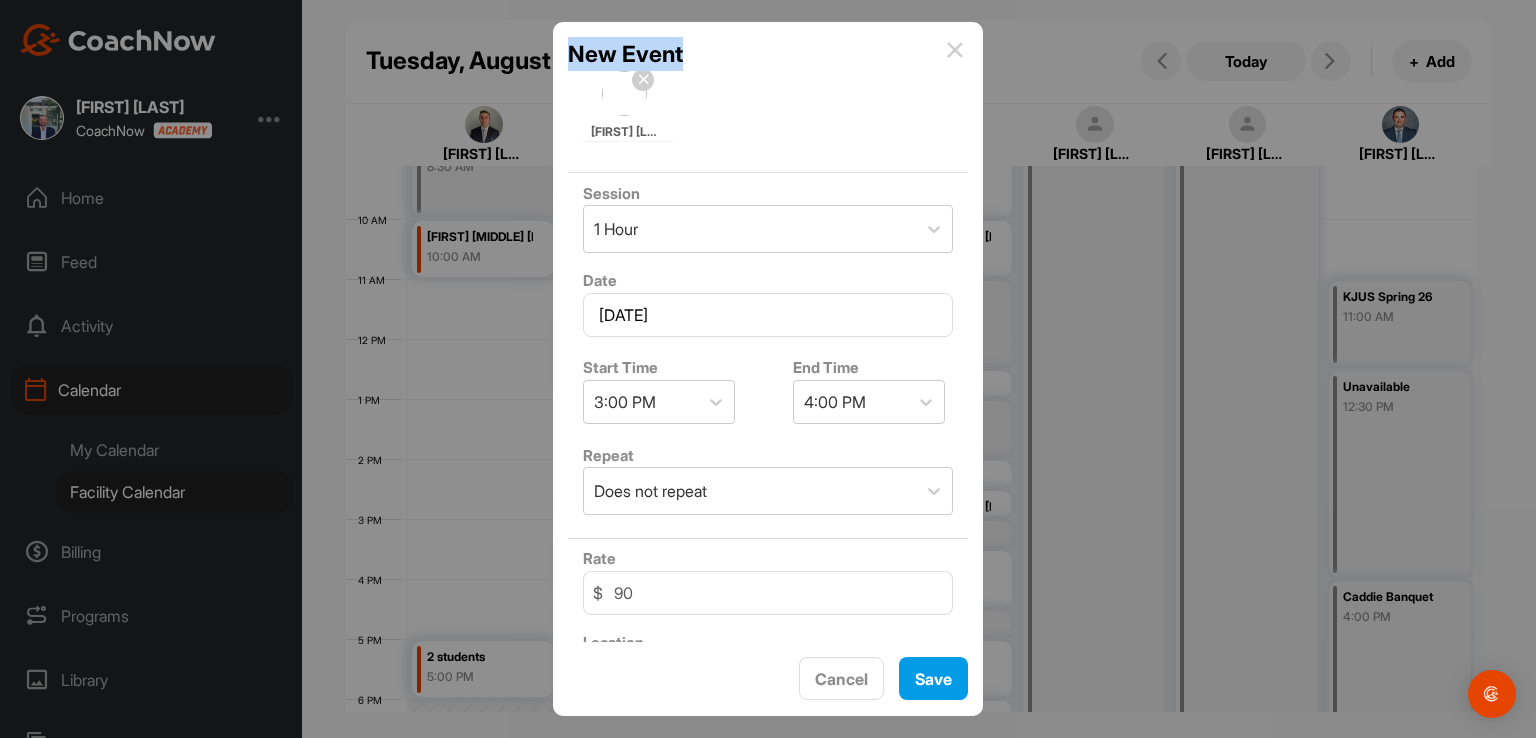 click on "New Event" at bounding box center [768, 54] 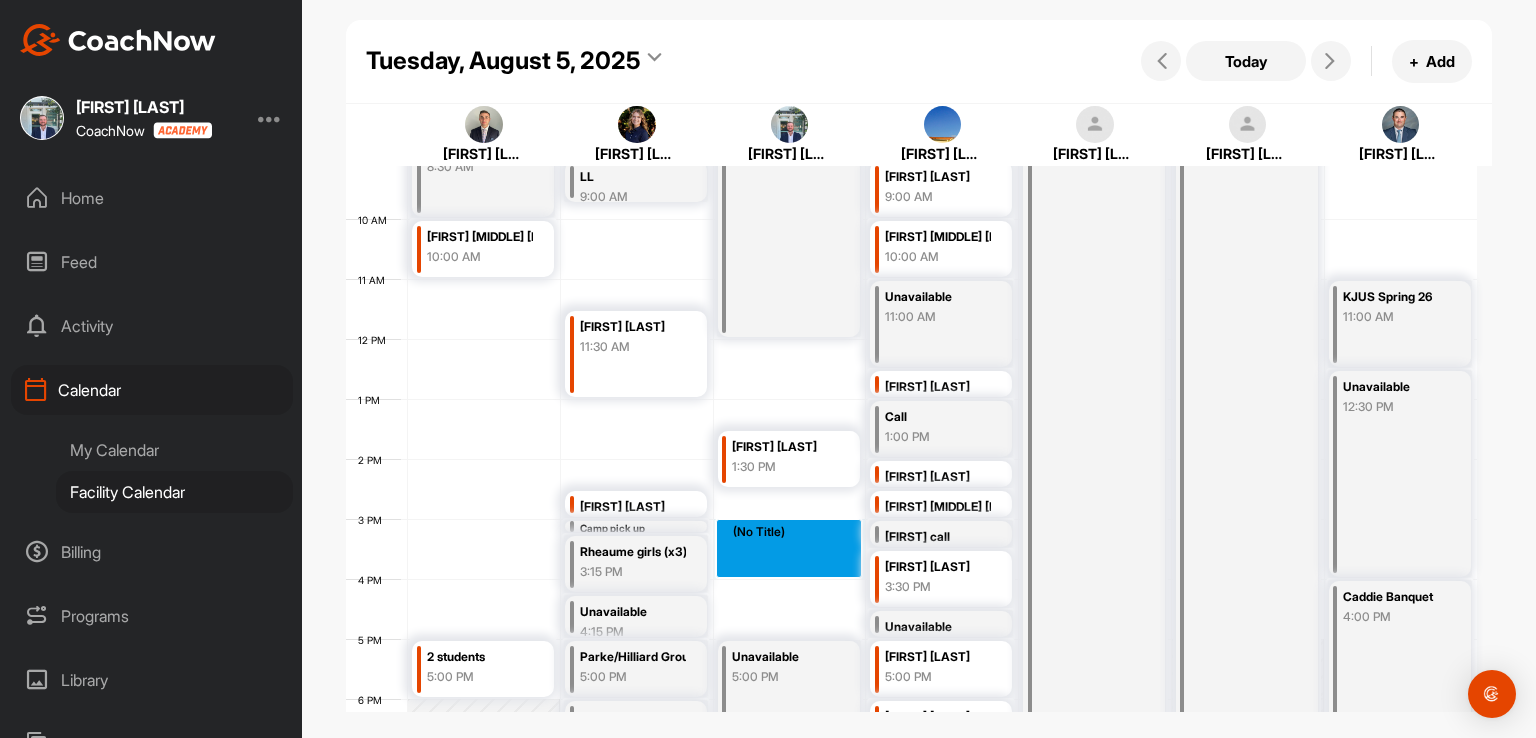 drag, startPoint x: 753, startPoint y: 527, endPoint x: 754, endPoint y: 575, distance: 48.010414 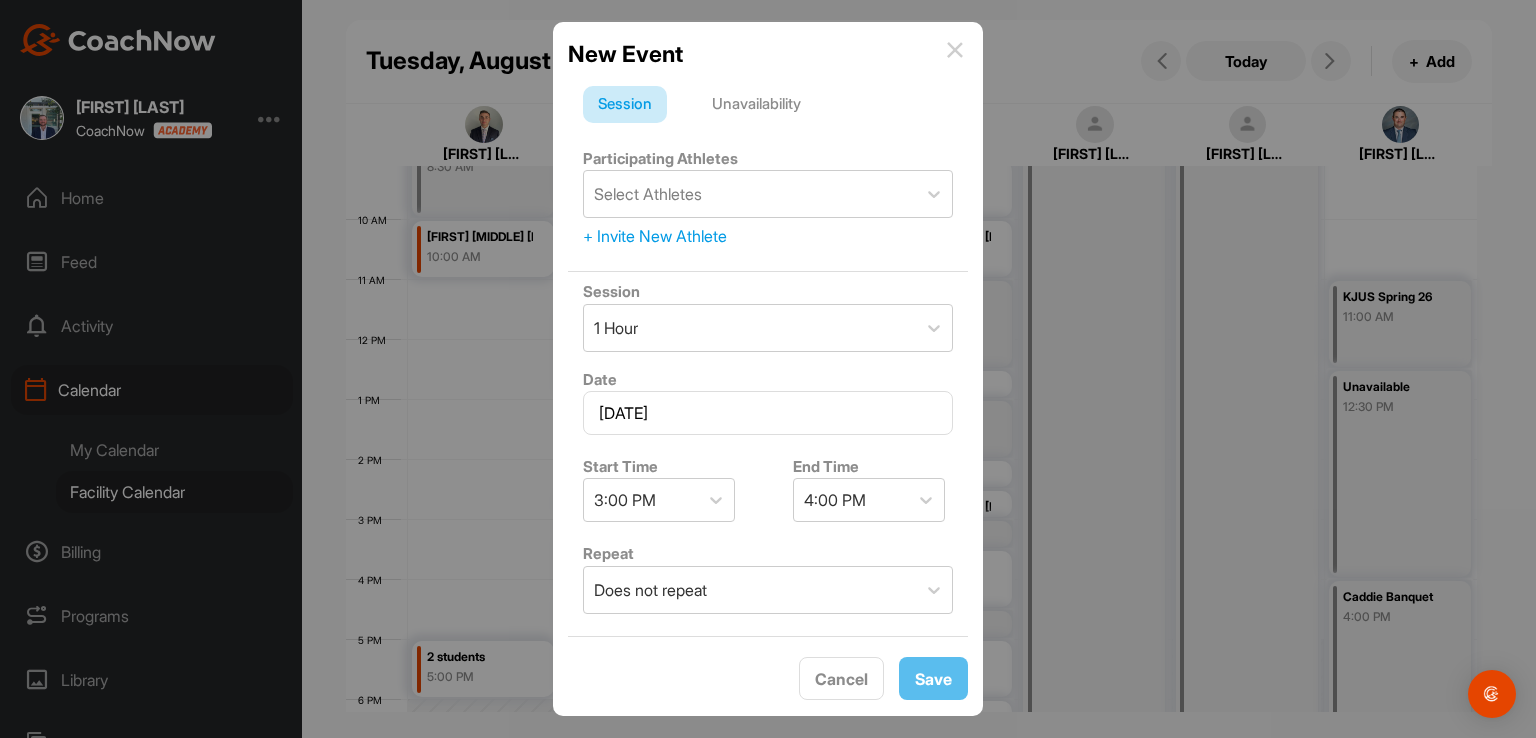 click on "Unavailability" at bounding box center (756, 105) 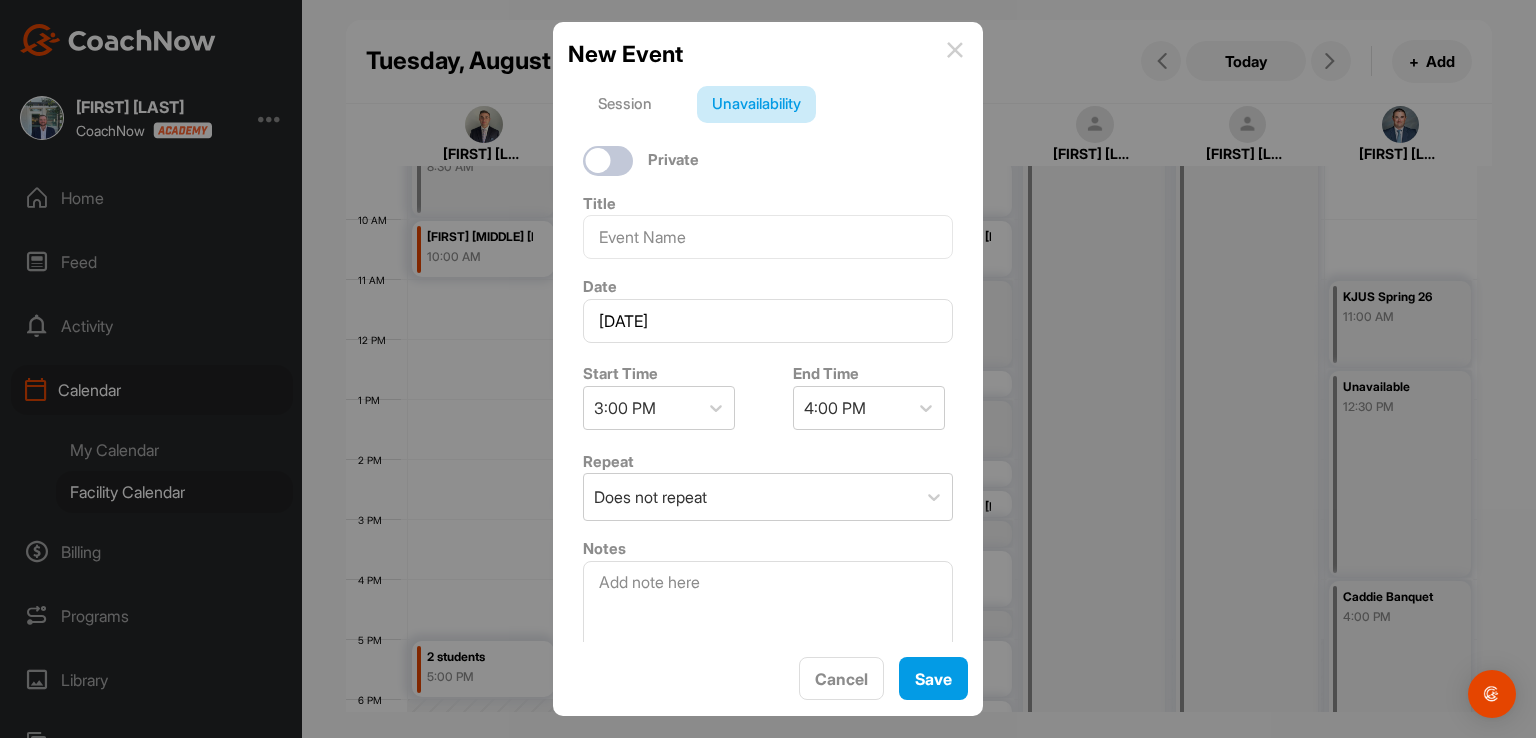 click on "Title" at bounding box center [768, 225] 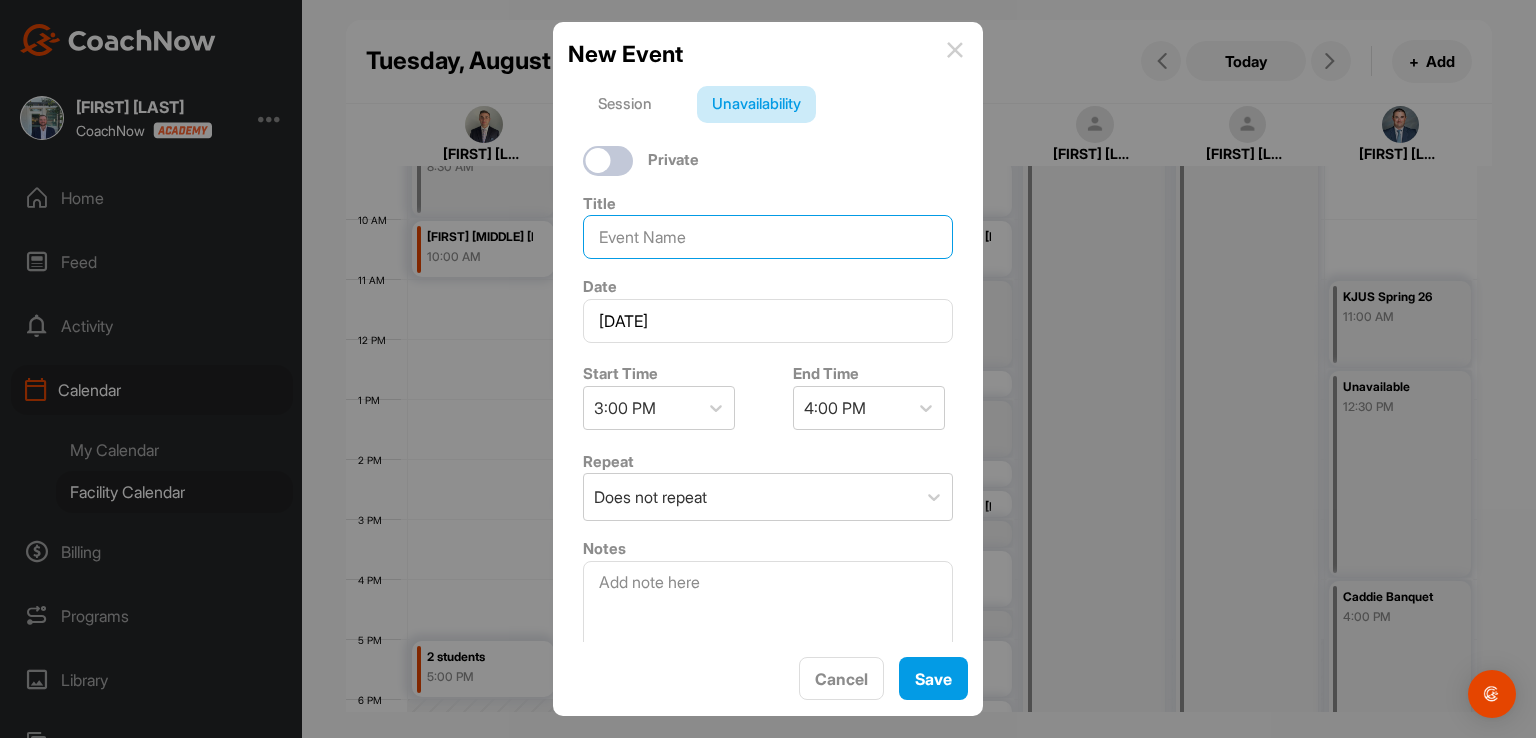 click at bounding box center (768, 237) 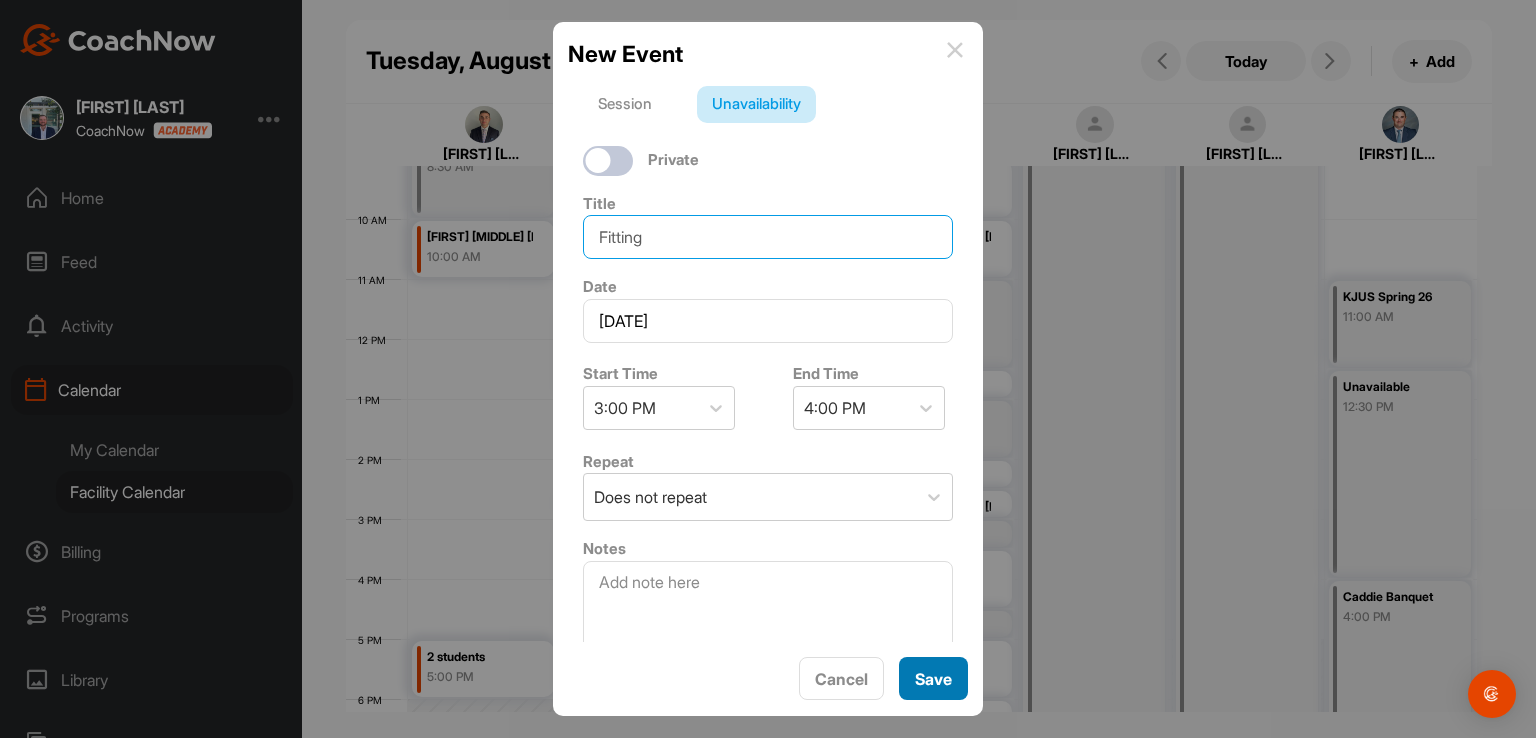 type on "Fitting" 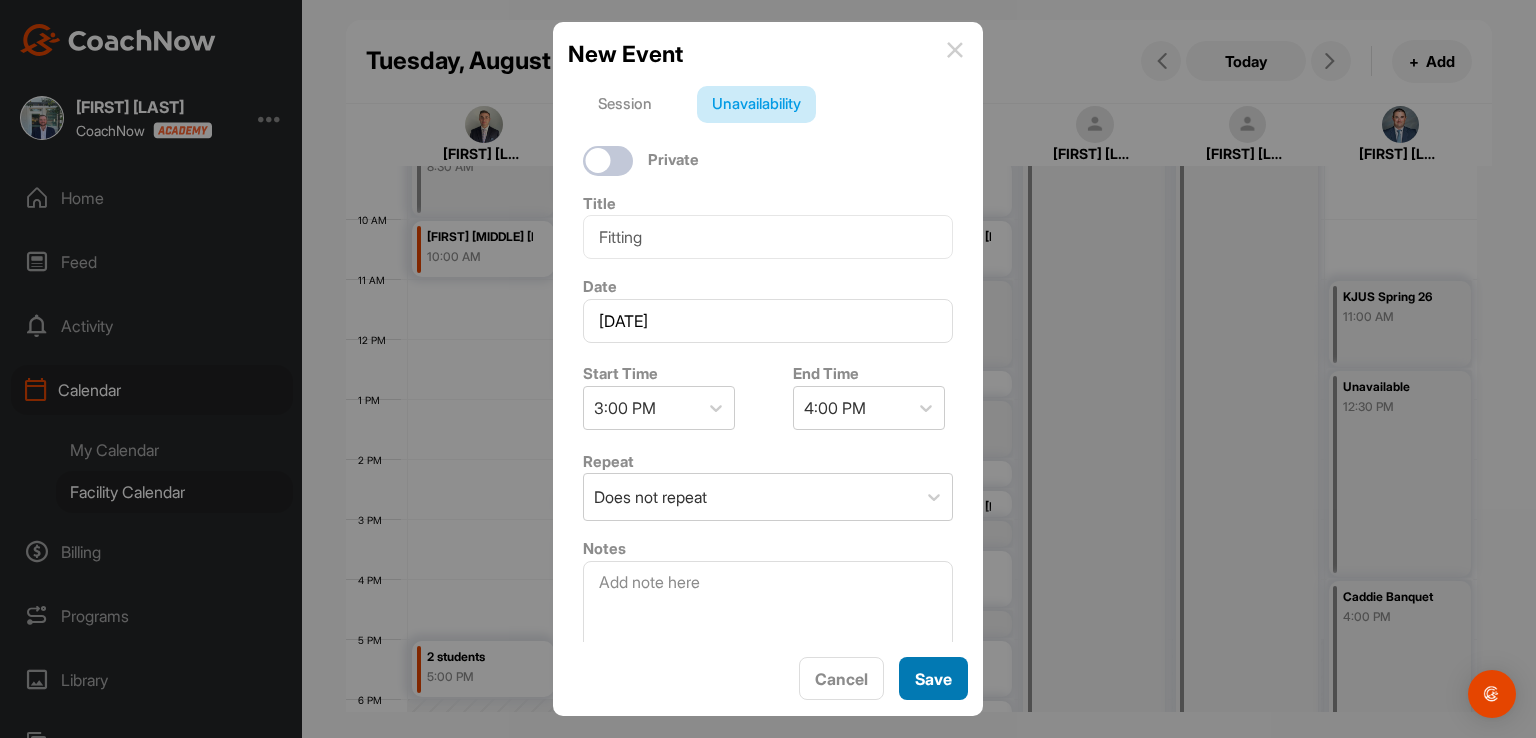 click on "Save" at bounding box center (933, 678) 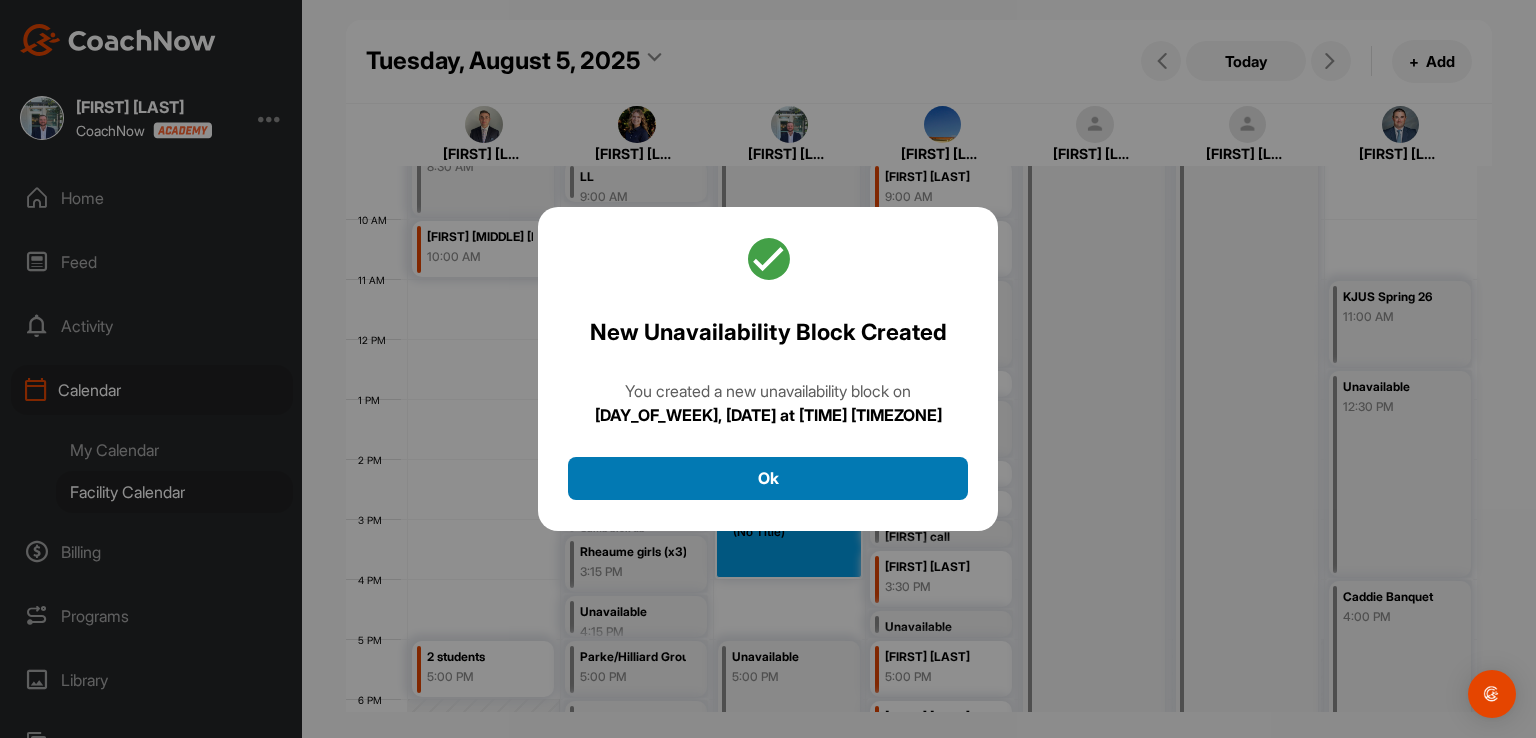 click on "Ok" at bounding box center (768, 478) 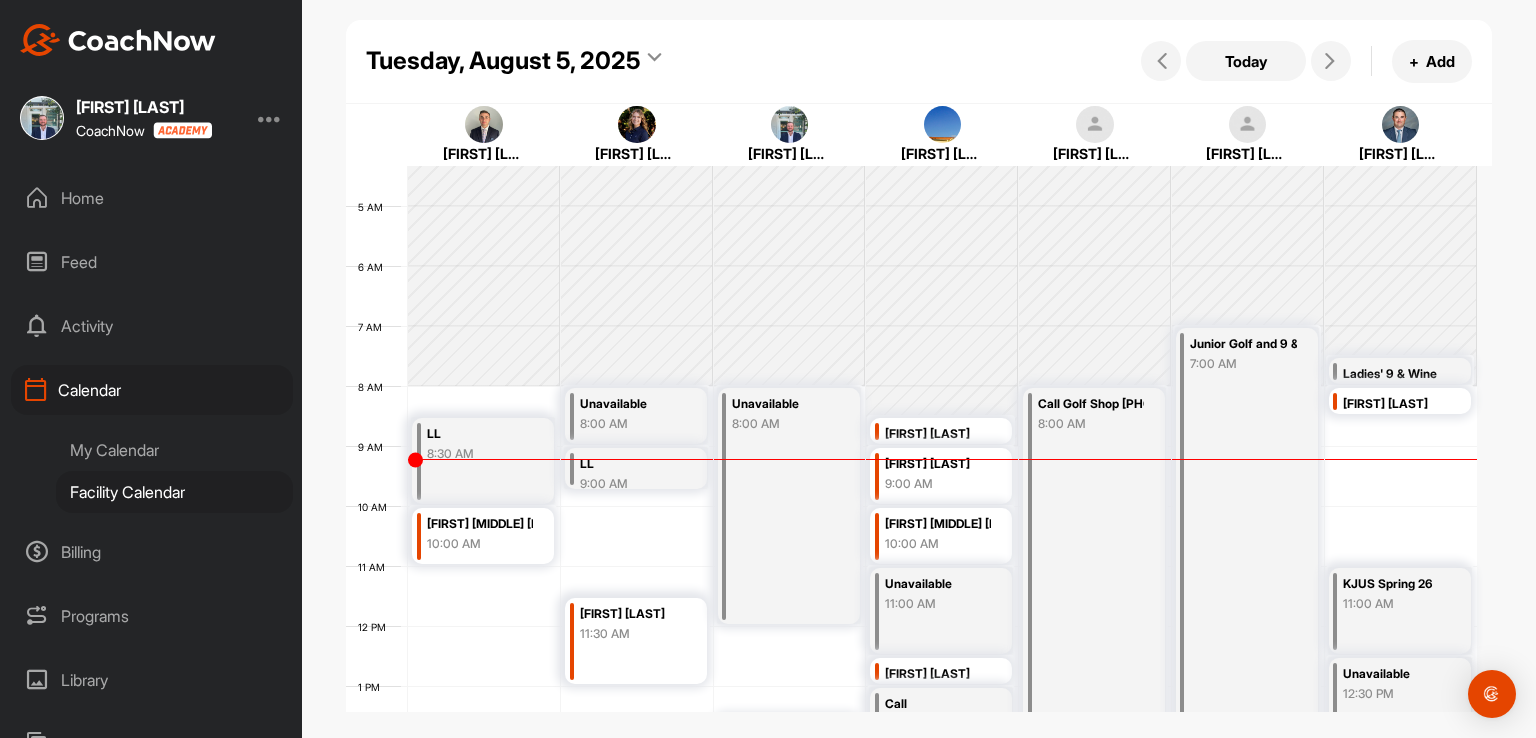 scroll, scrollTop: 247, scrollLeft: 0, axis: vertical 